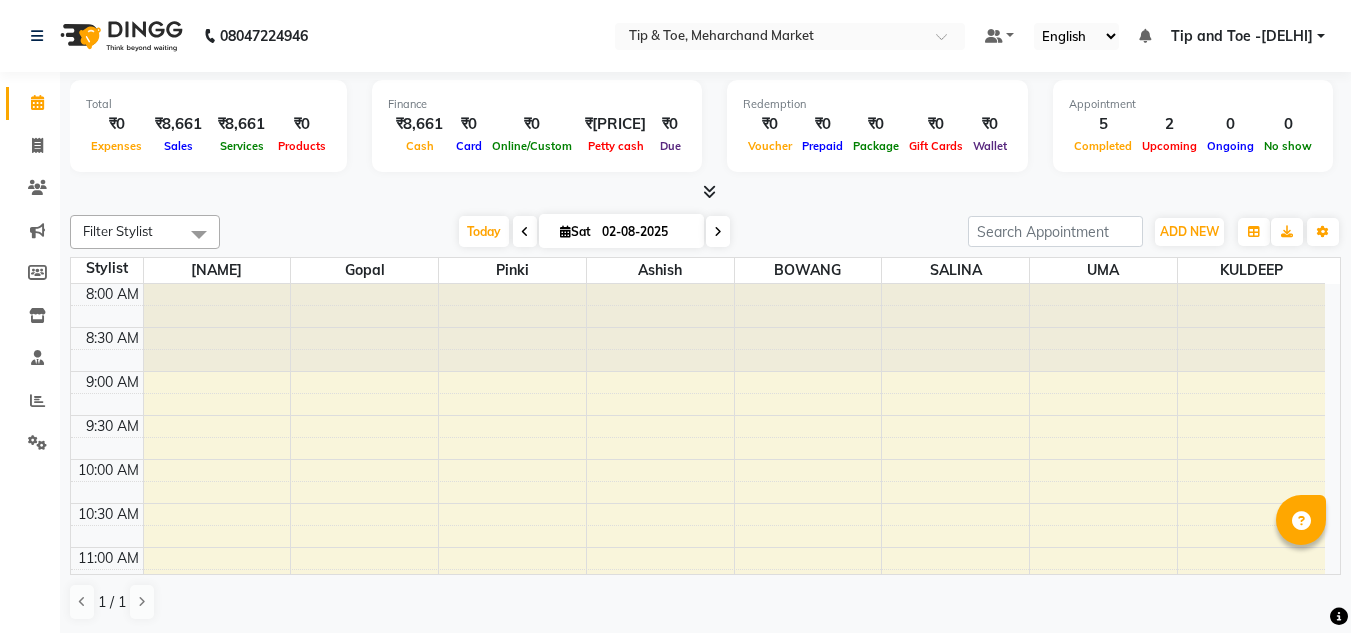 scroll, scrollTop: 0, scrollLeft: 0, axis: both 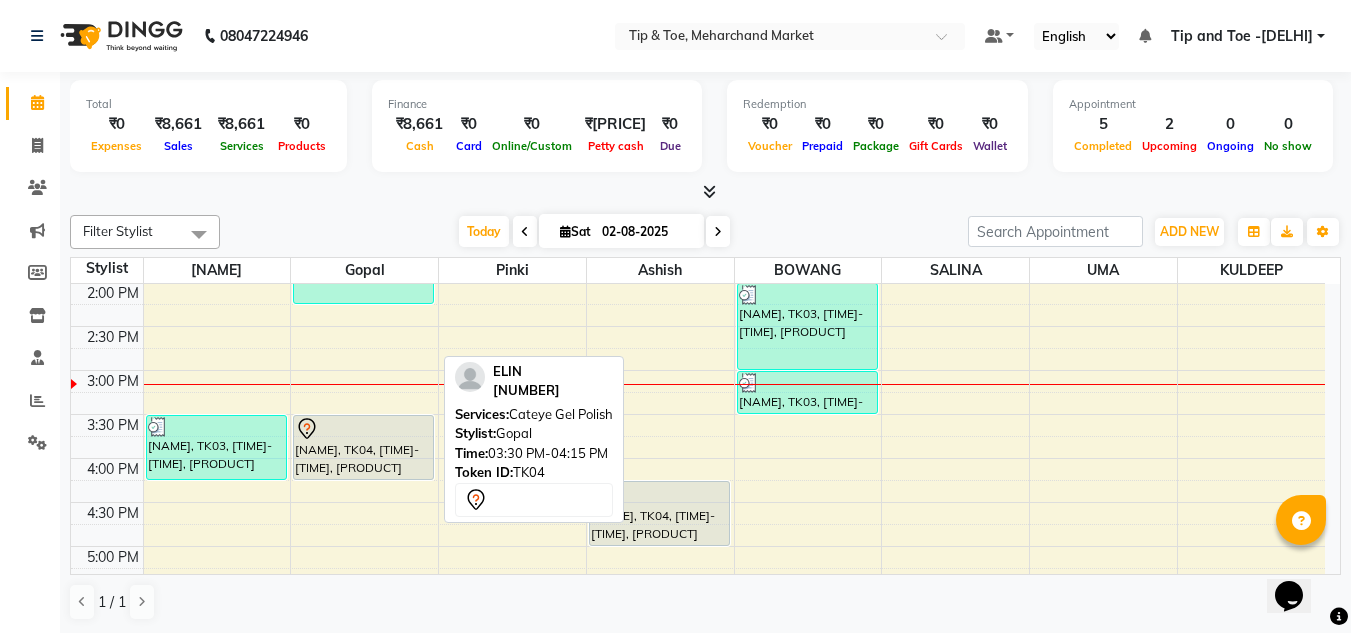 click on "[NAME], TK04, [TIME]-[TIME], [PRODUCT]" at bounding box center [363, 447] 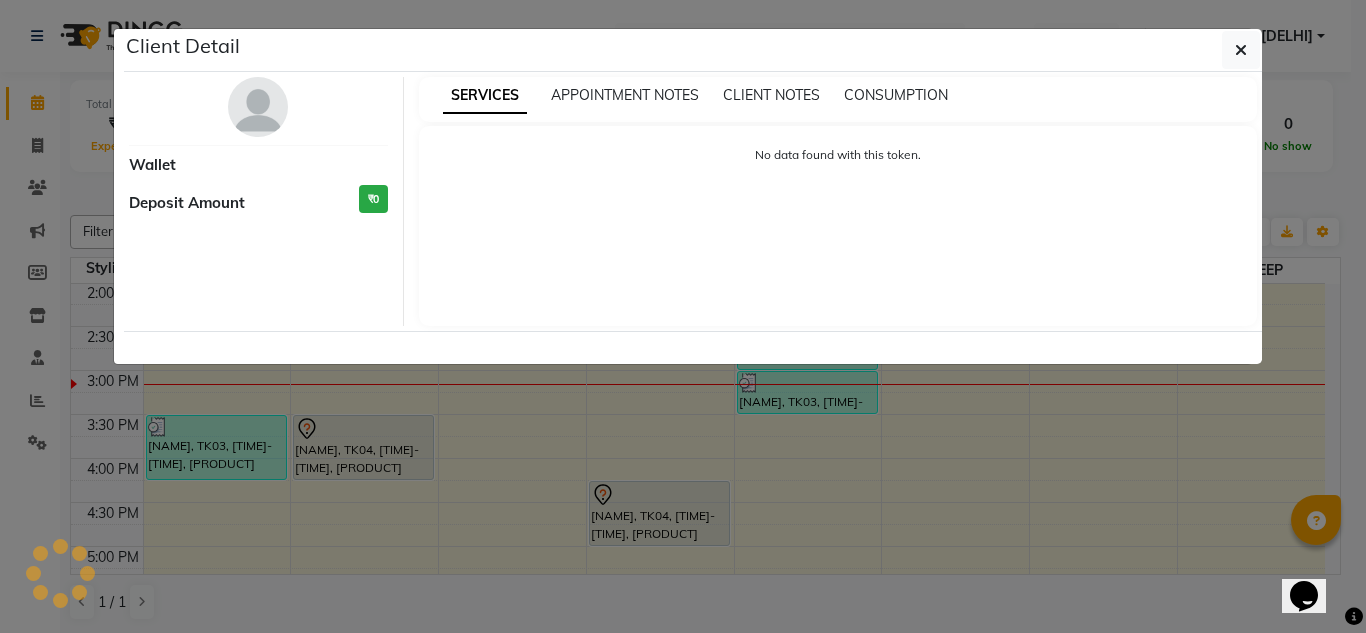 select on "7" 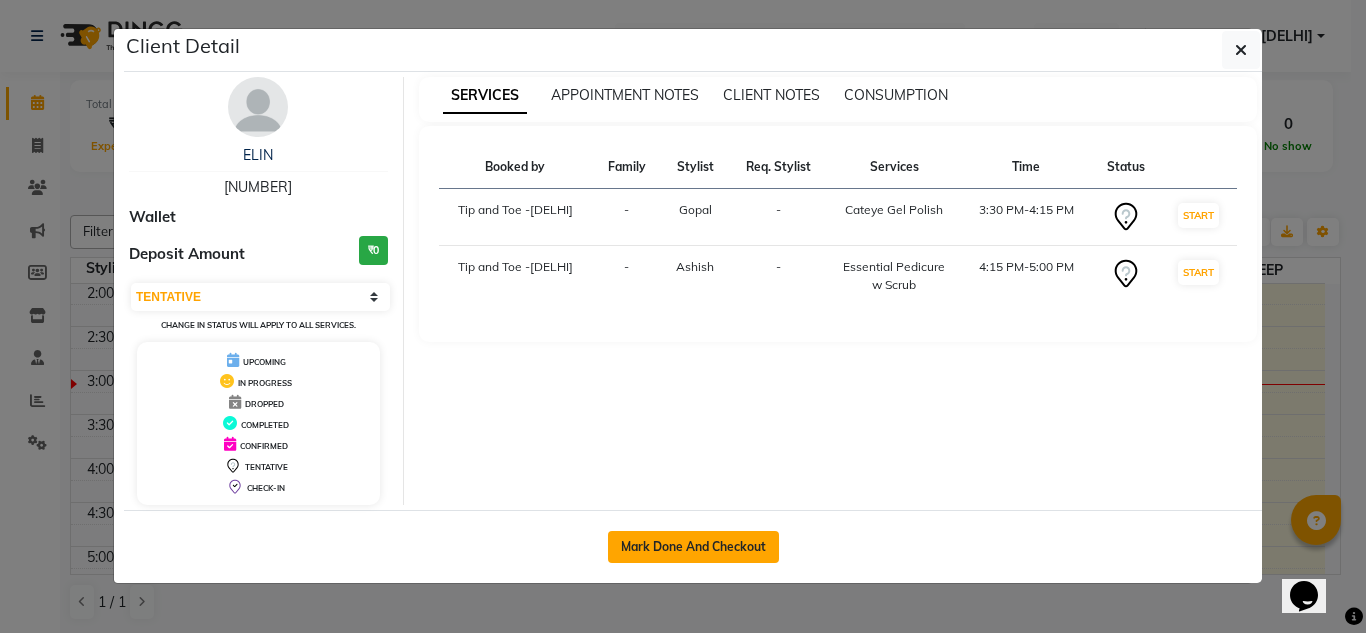 click on "Mark Done And Checkout" 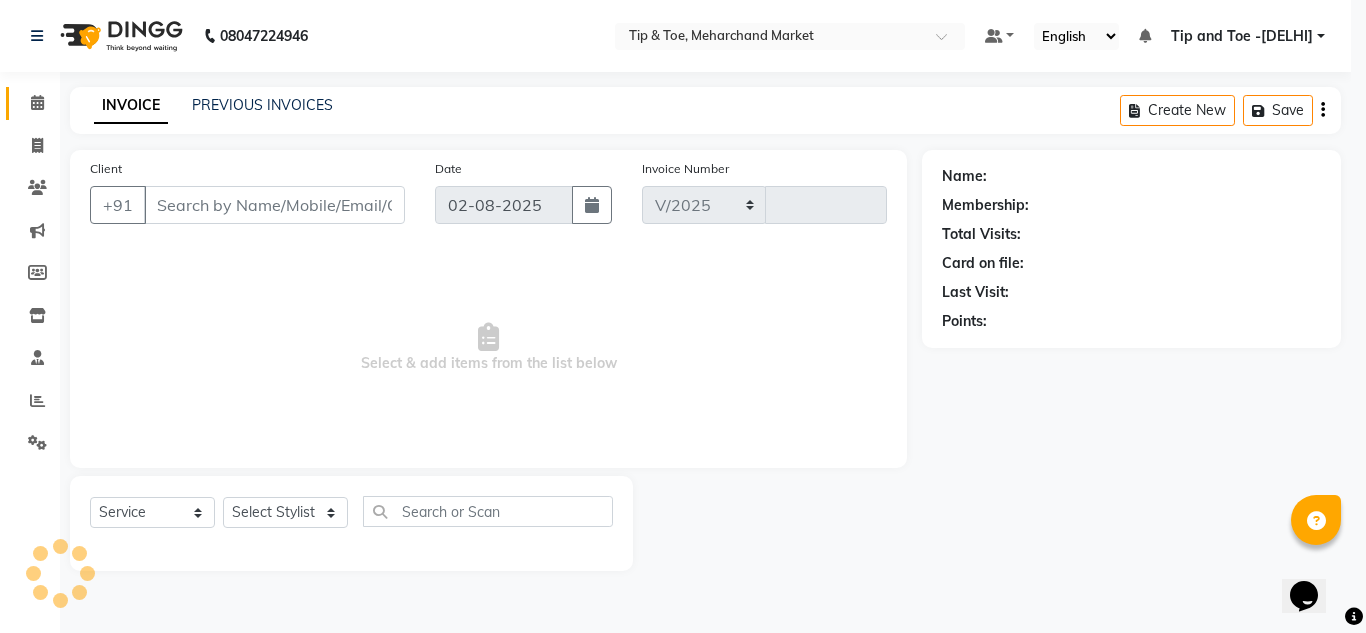 select on "5940" 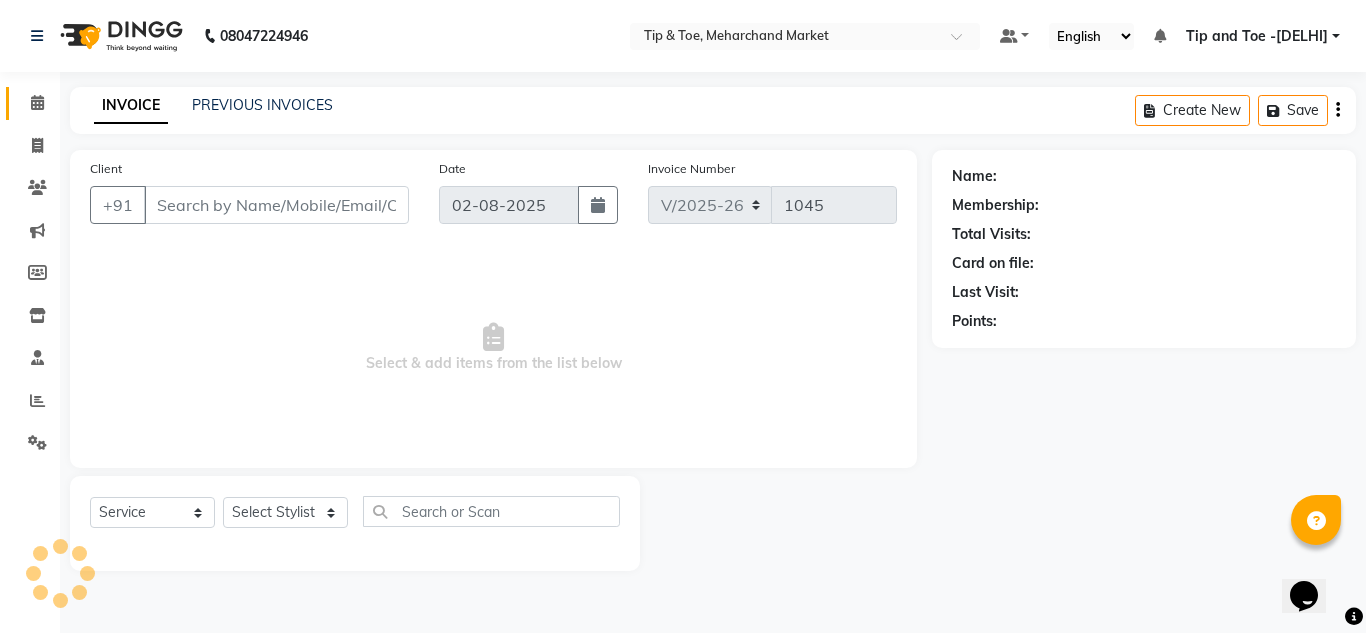 type on "[PHONE]" 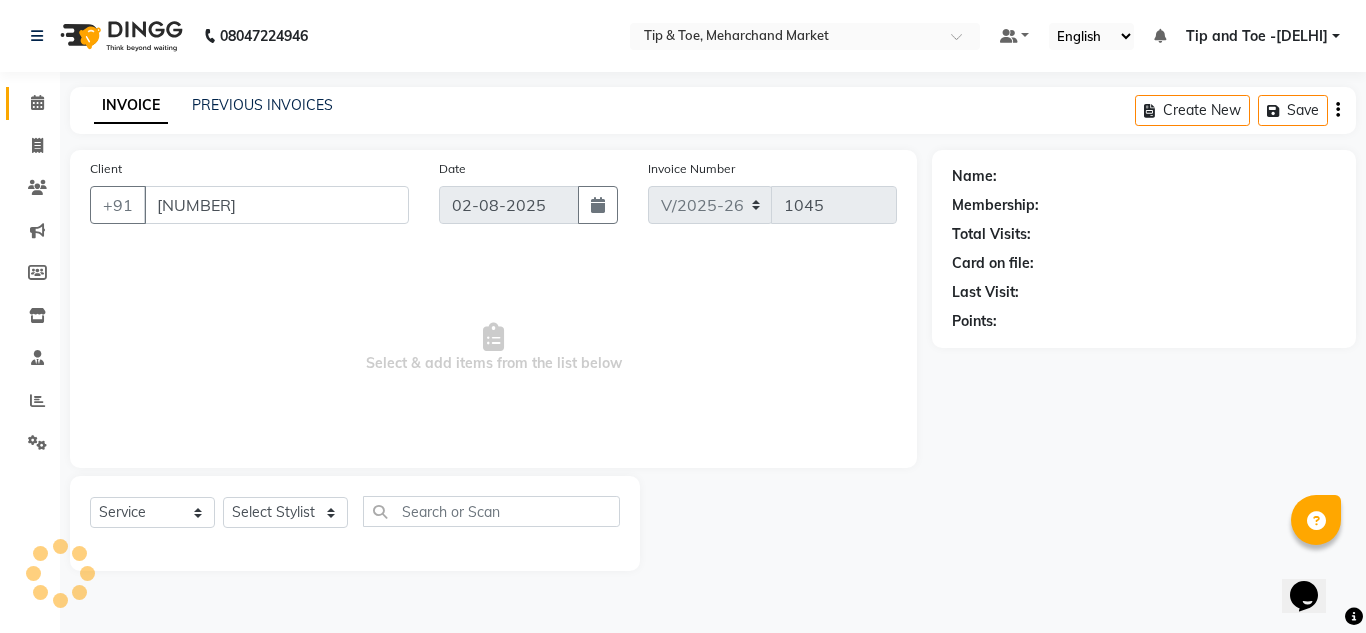 select on "41976" 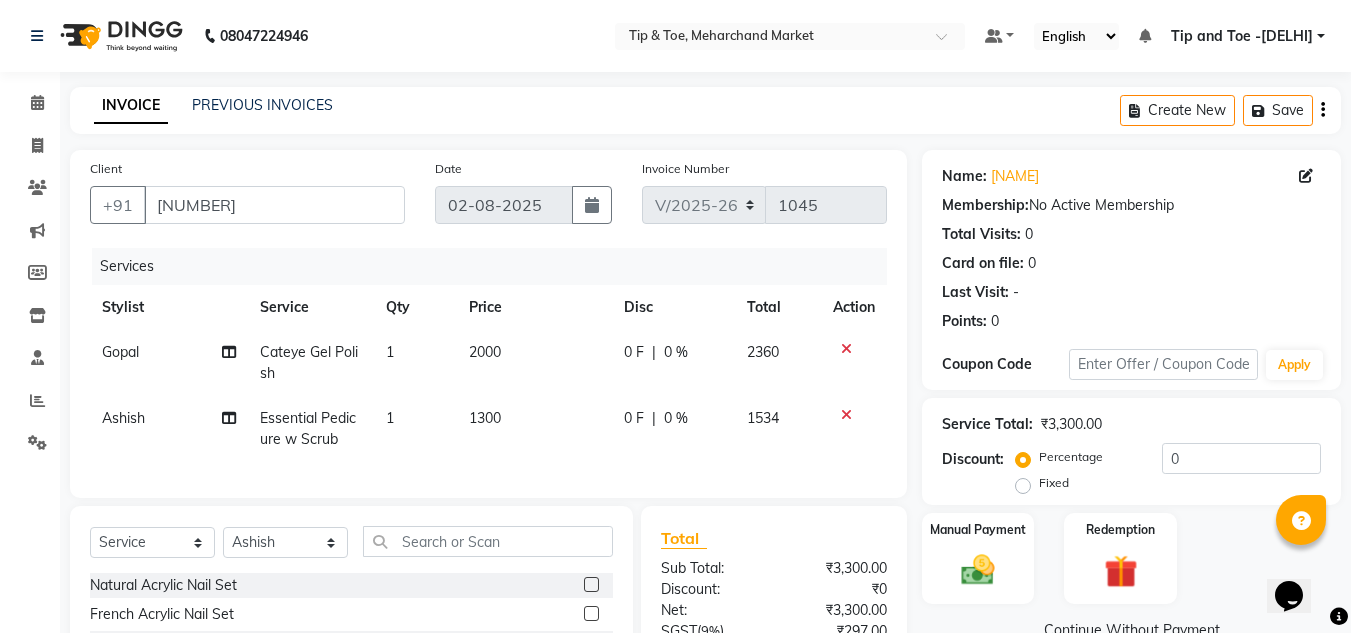 click on "2000" 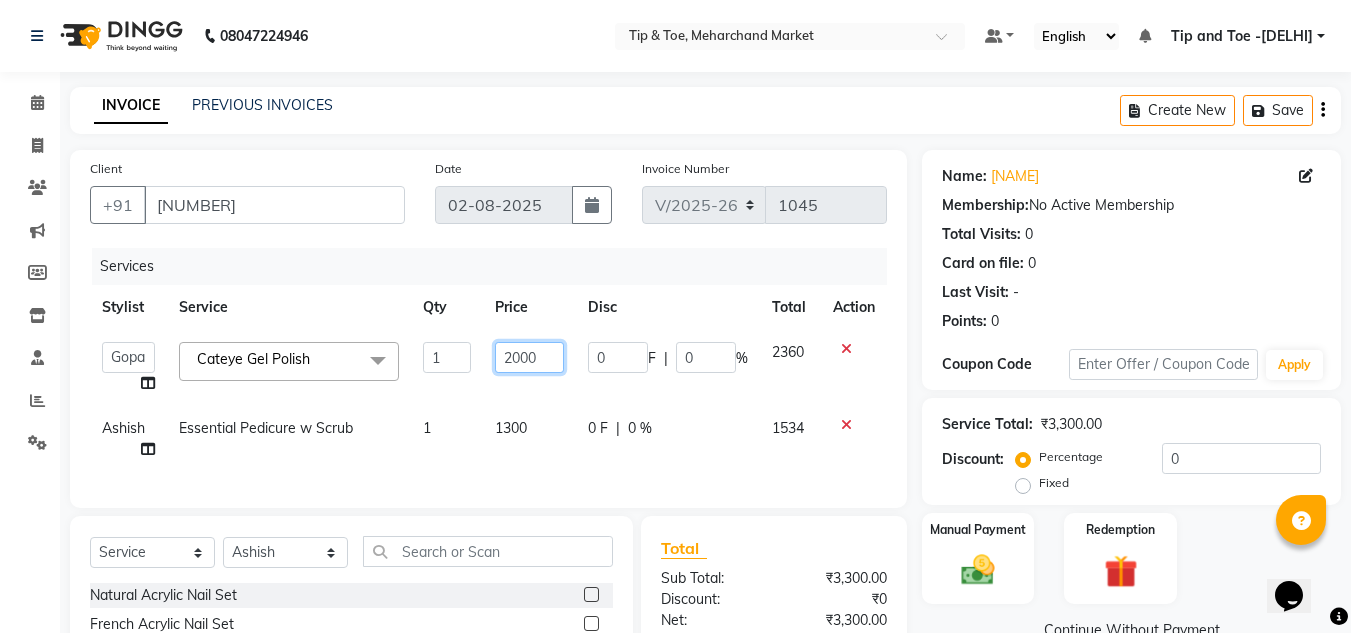 click on "2000" 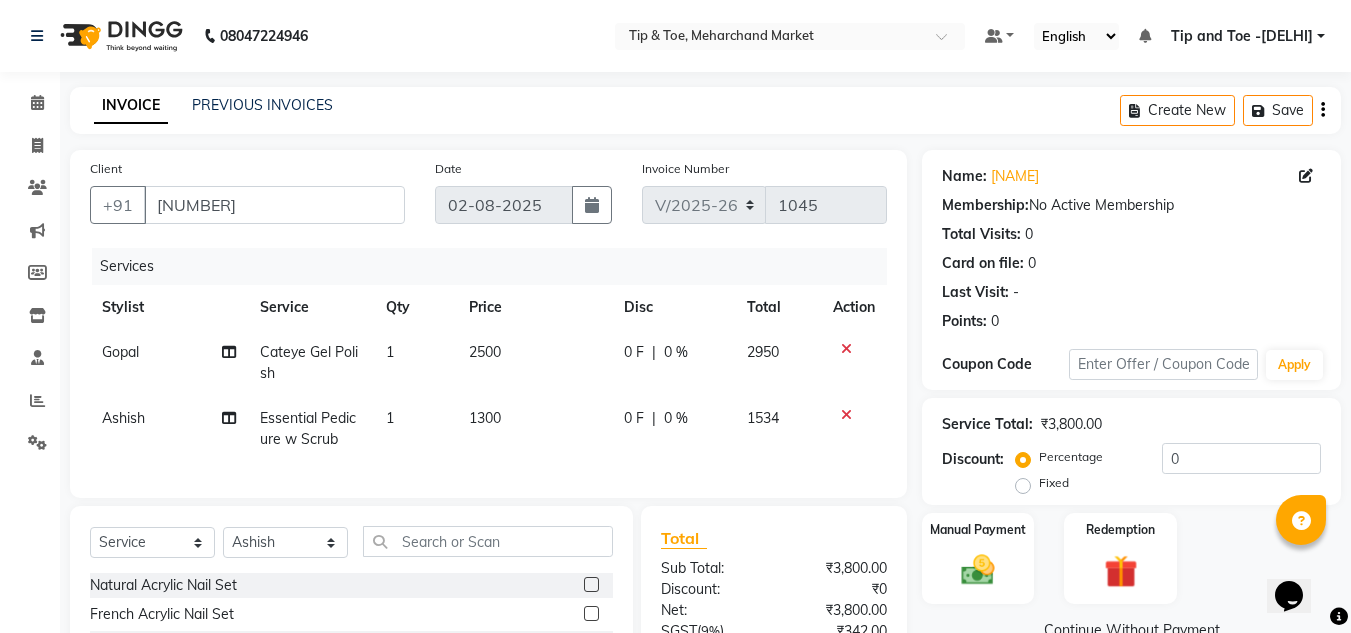 click on "08047224946 Select Location × Tip & Toe, Meharchand Market Default Panel My Panel English ENGLISH Español العربية मराठी हिंदी ગુજરાતી தமிழ் 中文 Notifications nothing to show Tip and Toe -DELHI Manage Profile Change Password Sign out  Version:3.15.11" 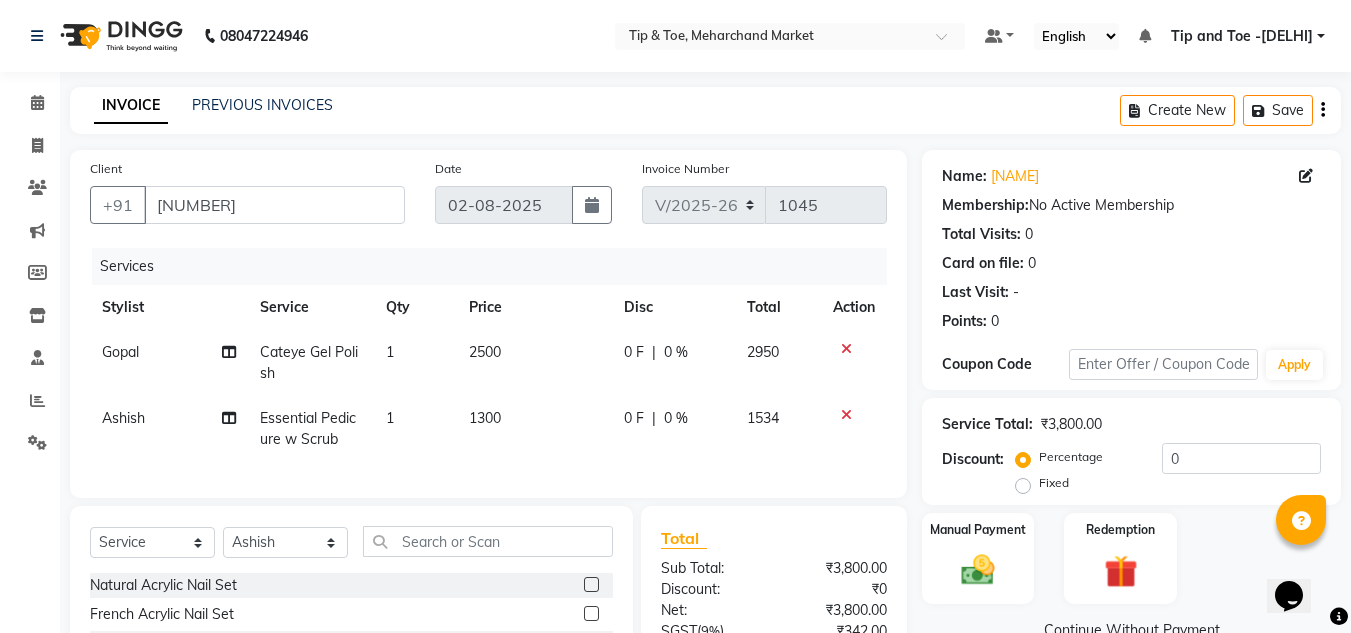 scroll, scrollTop: 213, scrollLeft: 0, axis: vertical 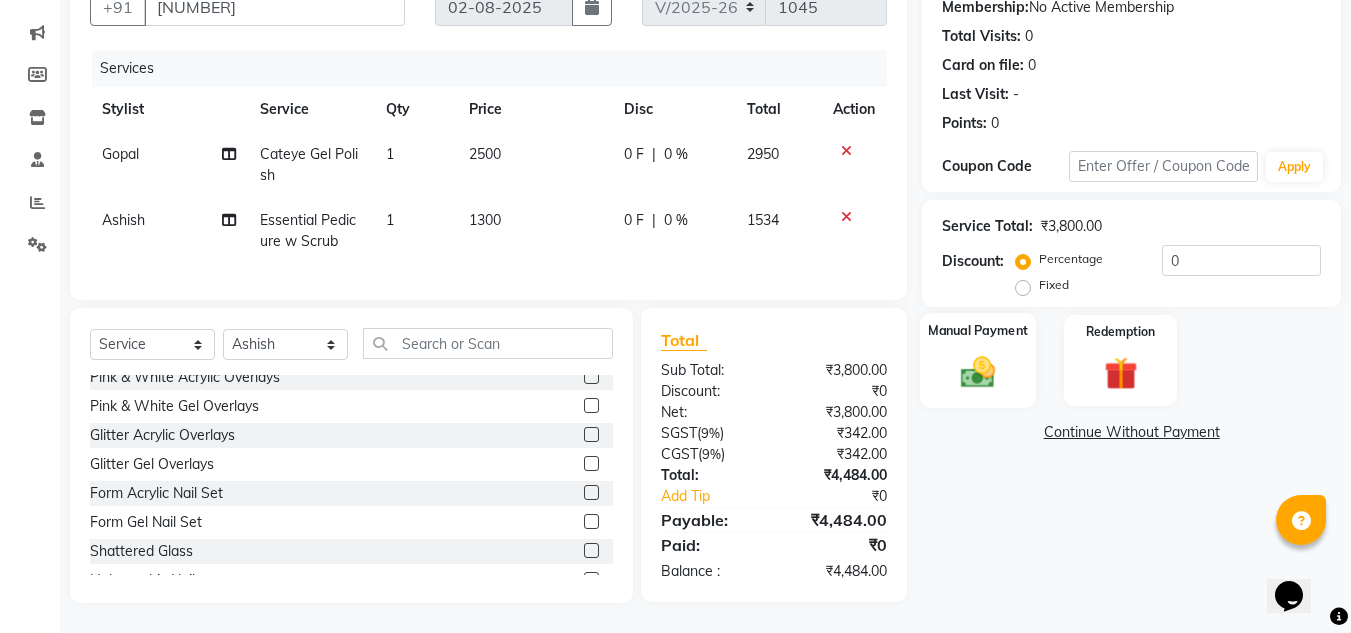 drag, startPoint x: 967, startPoint y: 322, endPoint x: 988, endPoint y: 308, distance: 25.23886 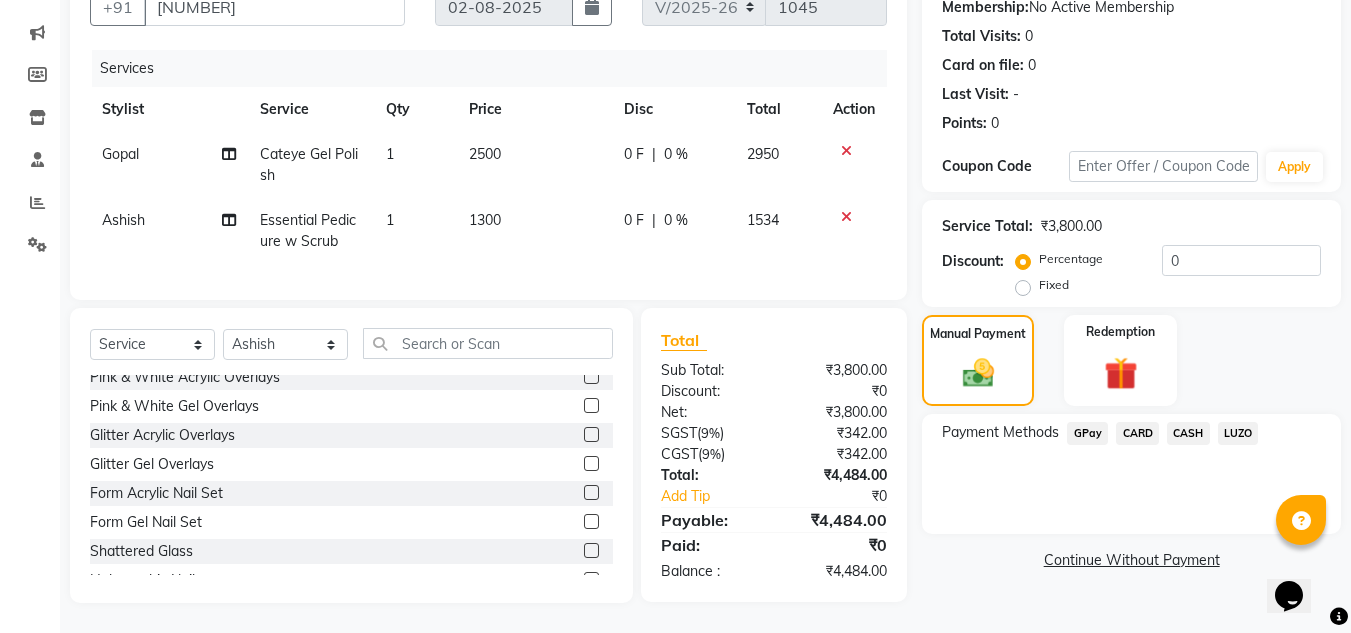 click on "CARD" 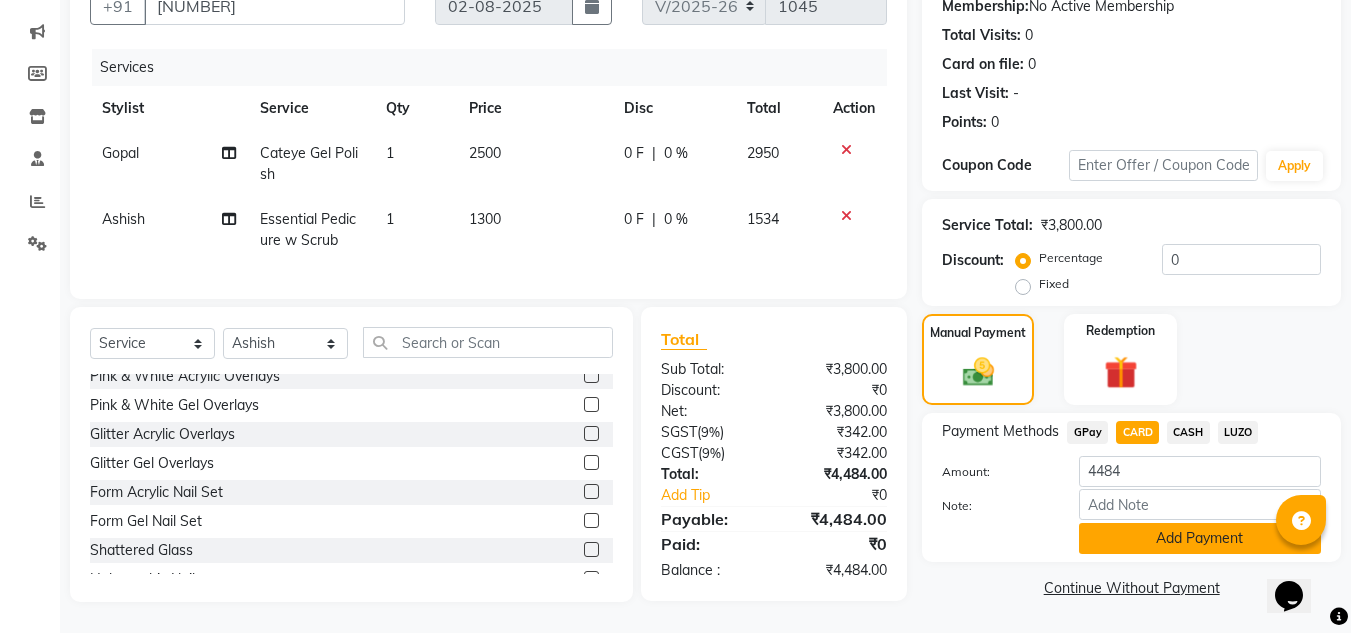 click on "Add Payment" 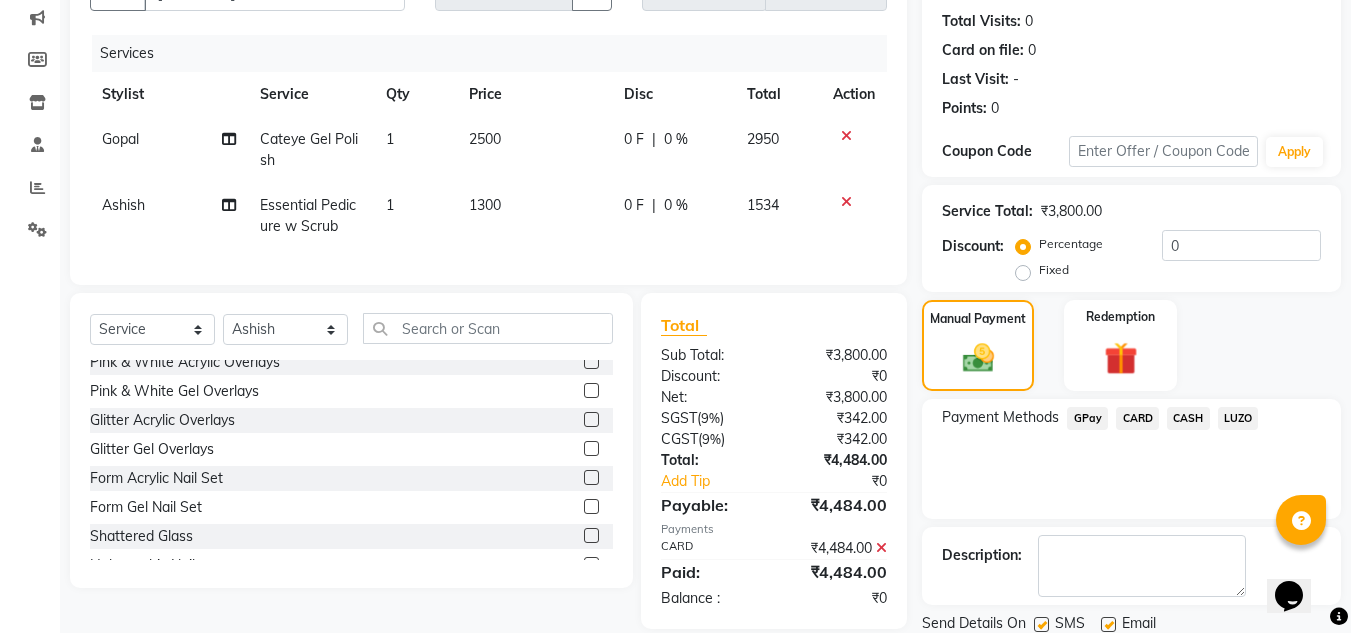 scroll, scrollTop: 283, scrollLeft: 0, axis: vertical 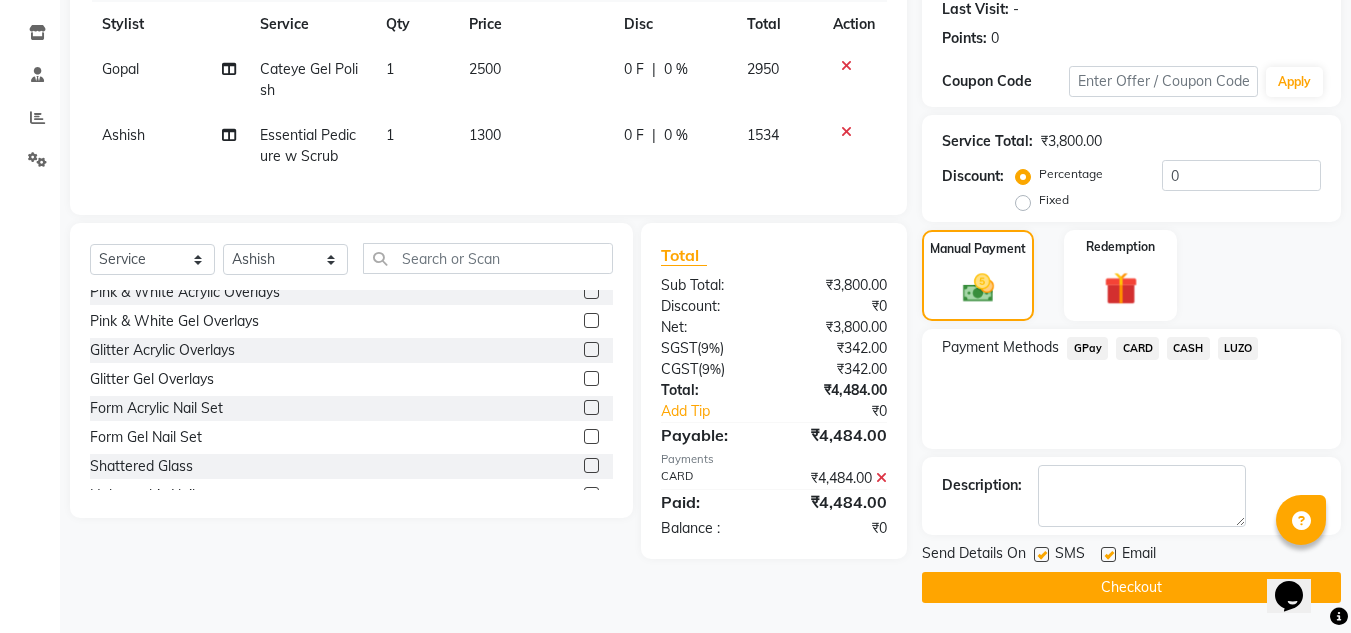 click on "Checkout" 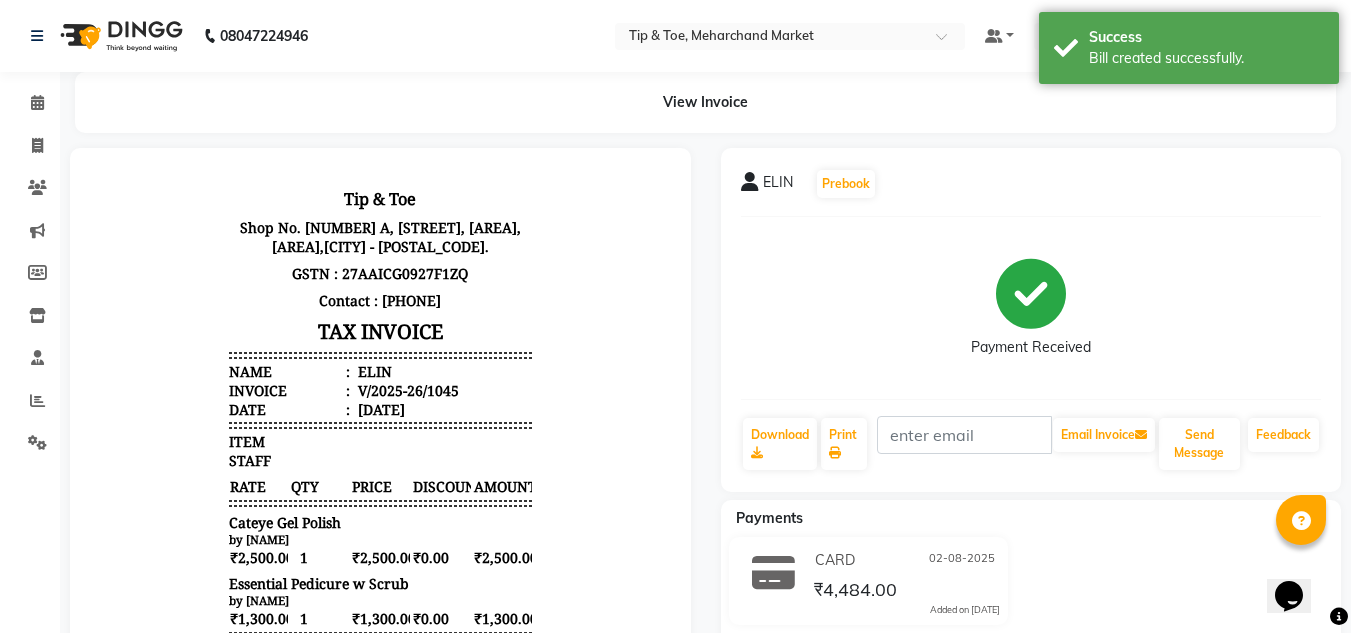 scroll, scrollTop: 0, scrollLeft: 0, axis: both 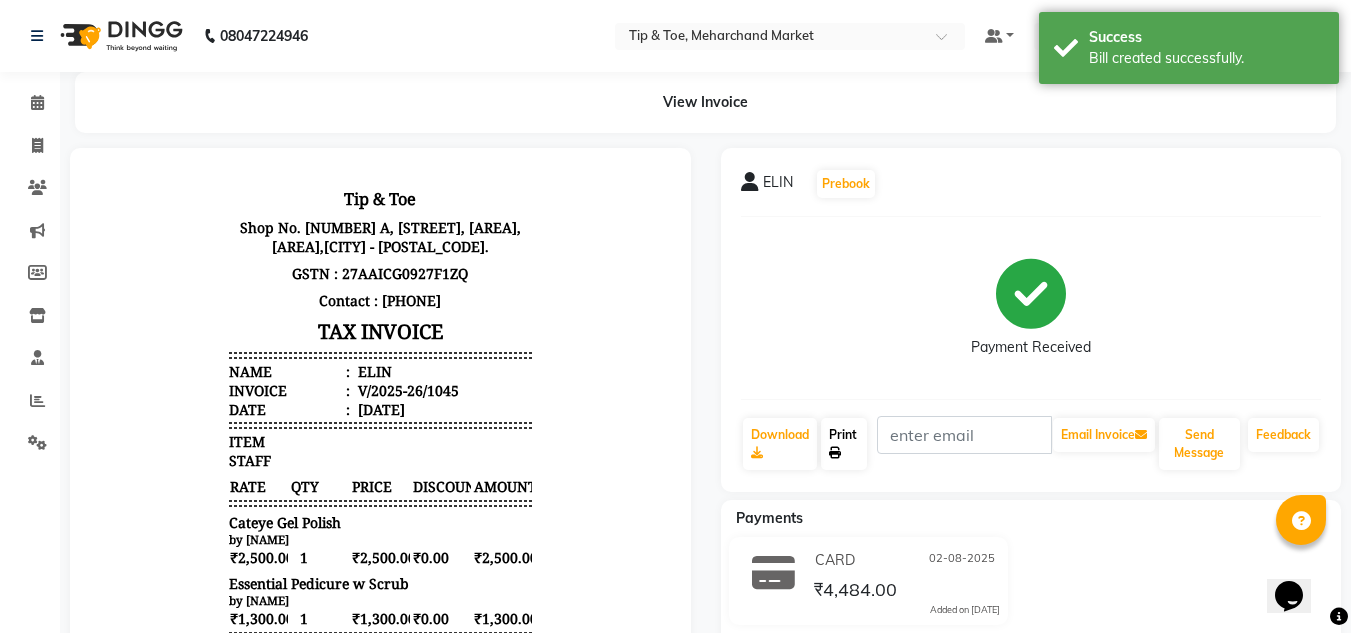 click on "Print" 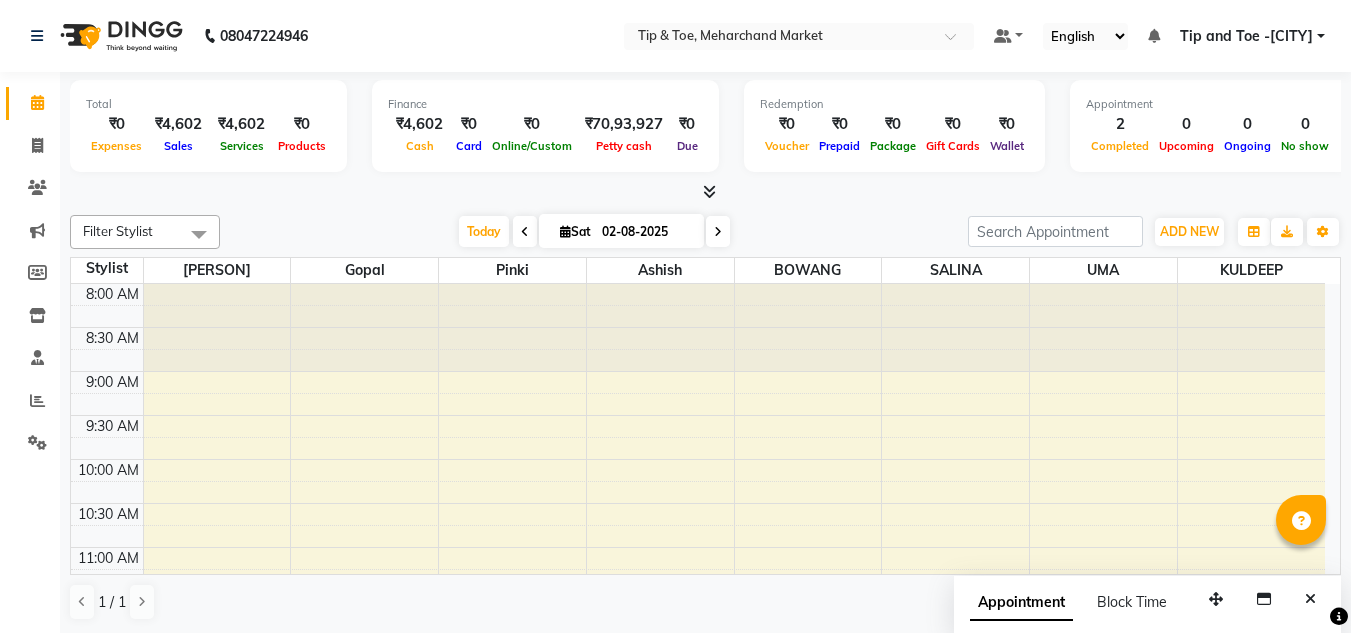 scroll, scrollTop: 1, scrollLeft: 0, axis: vertical 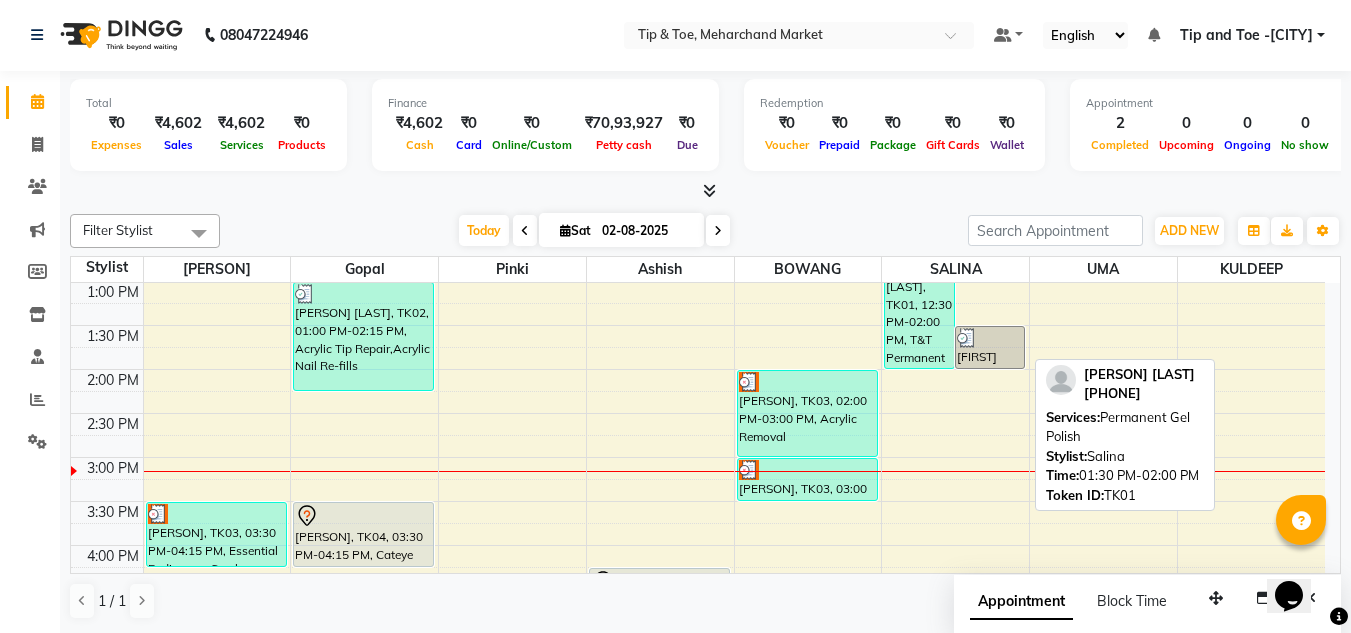 click at bounding box center [990, 338] 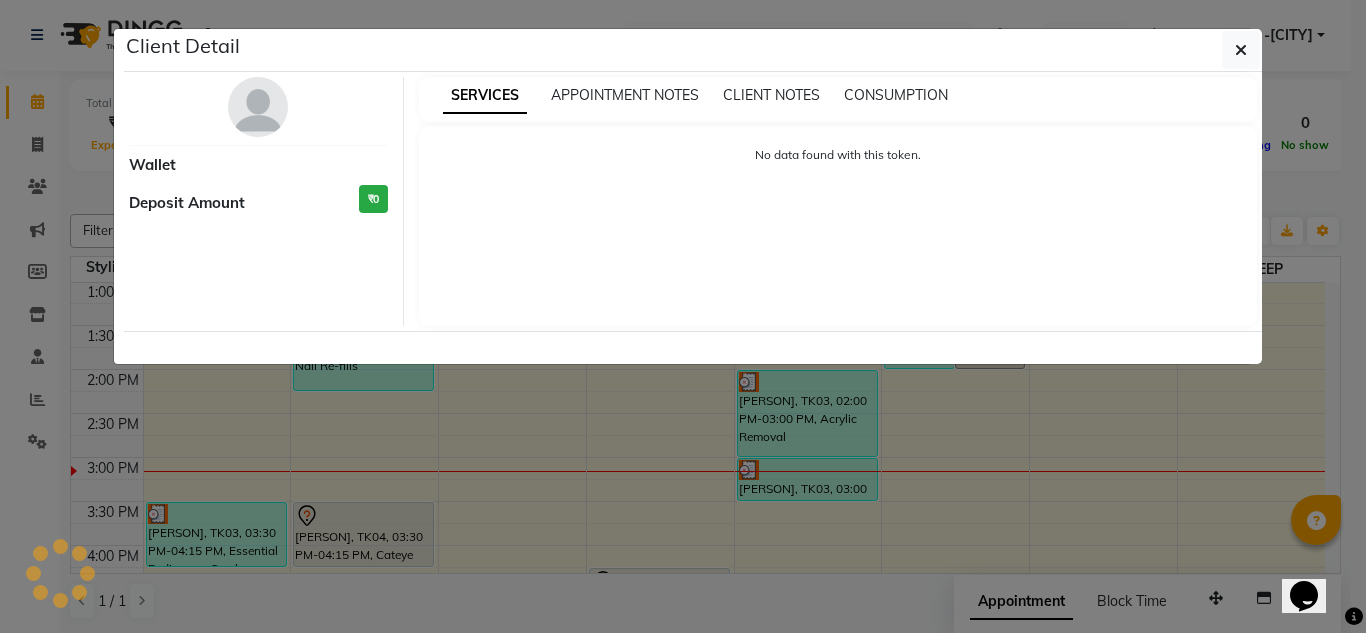select on "3" 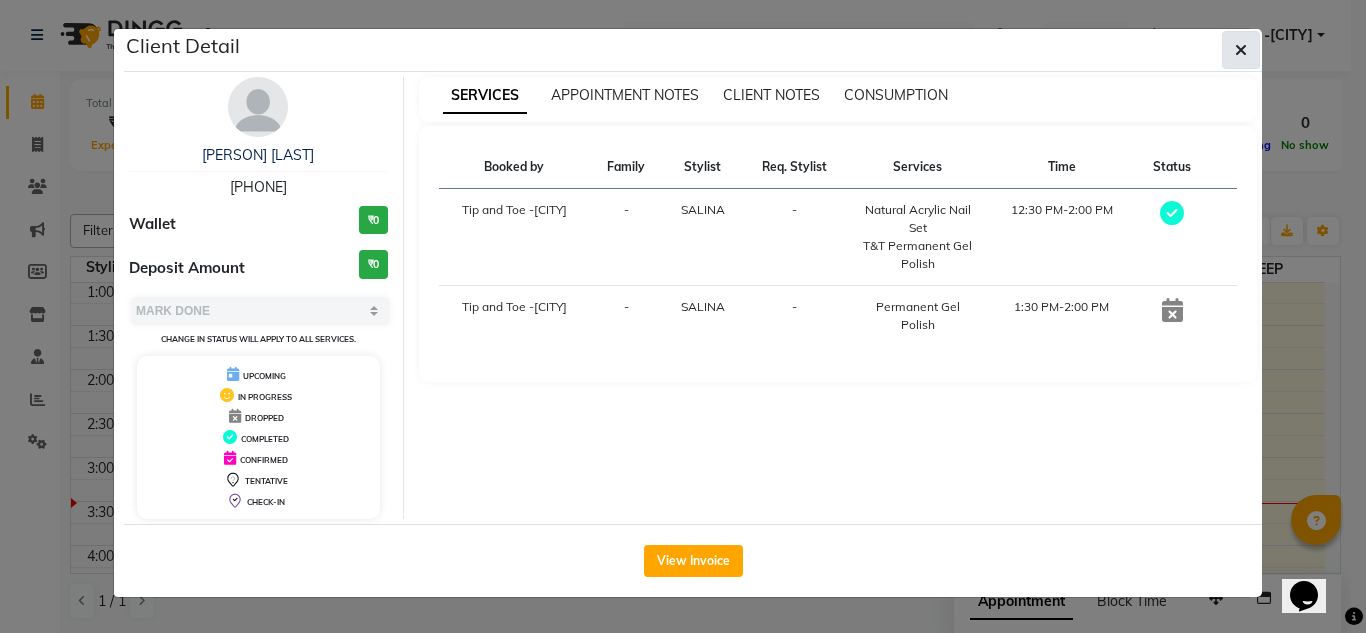 click 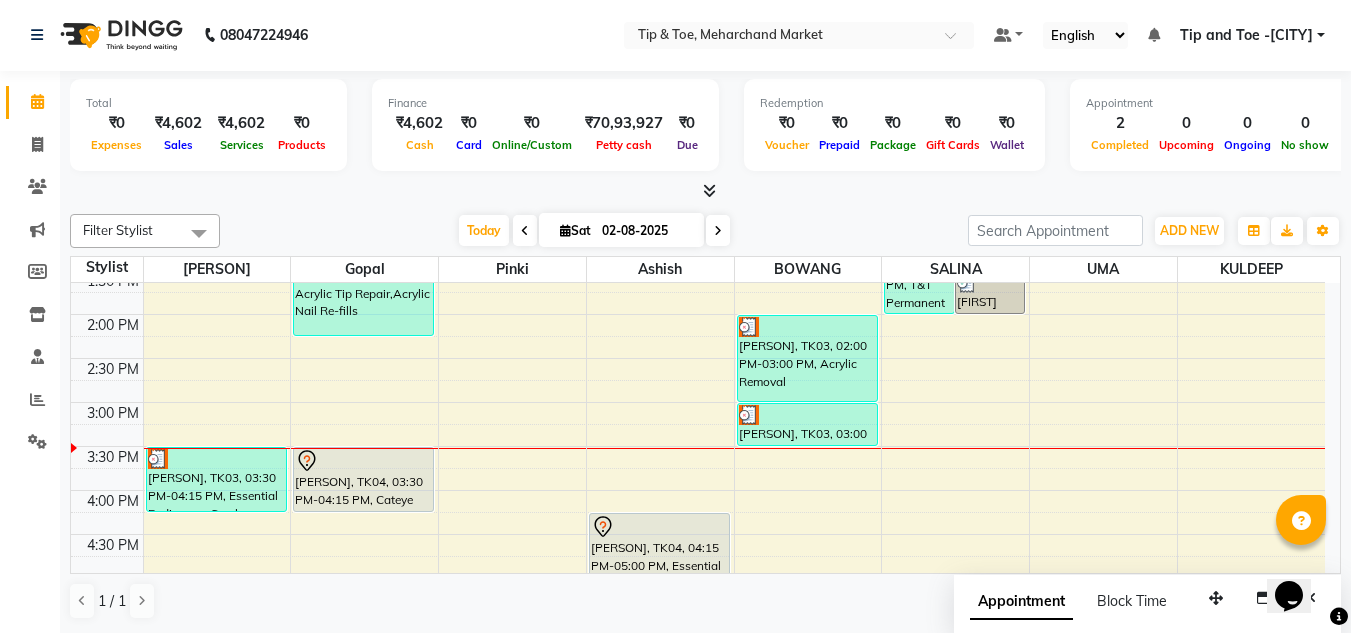 scroll, scrollTop: 541, scrollLeft: 0, axis: vertical 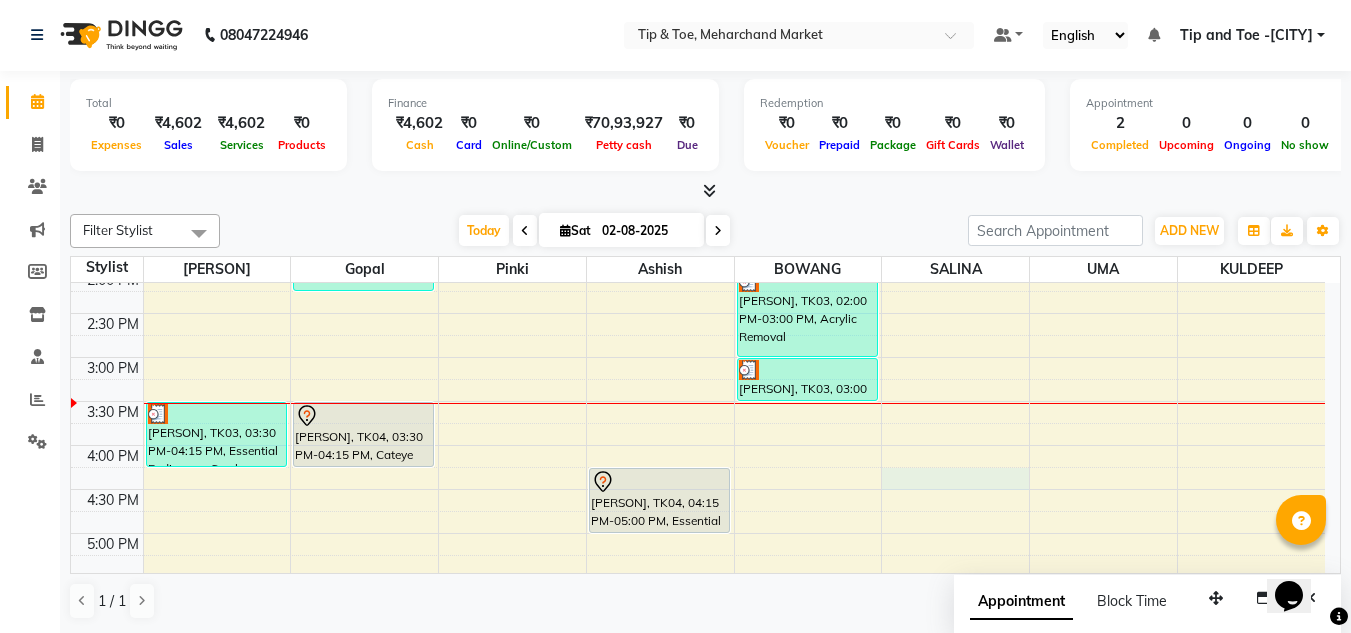 click on "8:00 AM 8:30 AM 9:00 AM 9:30 AM 10:00 AM 10:30 AM 11:00 AM 11:30 AM 12:00 PM 12:30 PM 1:00 PM 1:30 PM 2:00 PM 2:30 PM 3:00 PM 3:30 PM 4:00 PM 4:30 PM 5:00 PM 5:30 PM 6:00 PM 6:30 PM 7:00 PM 7:30 PM 8:00 PM 8:30 PM     [PERSON], TK03, 03:30 PM-04:15 PM, Essential Pedicure w Scrub     [PERSON] [LAST], TK02, 01:00 PM-02:15 PM, Acrylic Tip Repair,Acrylic Nail Re-fills             [PERSON], TK04, 03:30 PM-04:15 PM, Cateye Gel Polish             [PERSON], TK04, 04:15 PM-05:00 PM, Essential Pedicure w Scrub     [PERSON], TK03, 02:00 PM-03:00 PM, Acrylic Removal     [PERSON], TK03, 03:00 PM-03:30 PM, Essential Manicure w Scrub     [PERSON] [LAST], TK01, 12:30 PM-02:00 PM, T&T Permanent Gel Polish,Natural Acrylic Nail Set     [PERSON] [LAST], TK01, 01:30 PM-02:00 PM, Permanent Gel Polish" at bounding box center [698, 313] 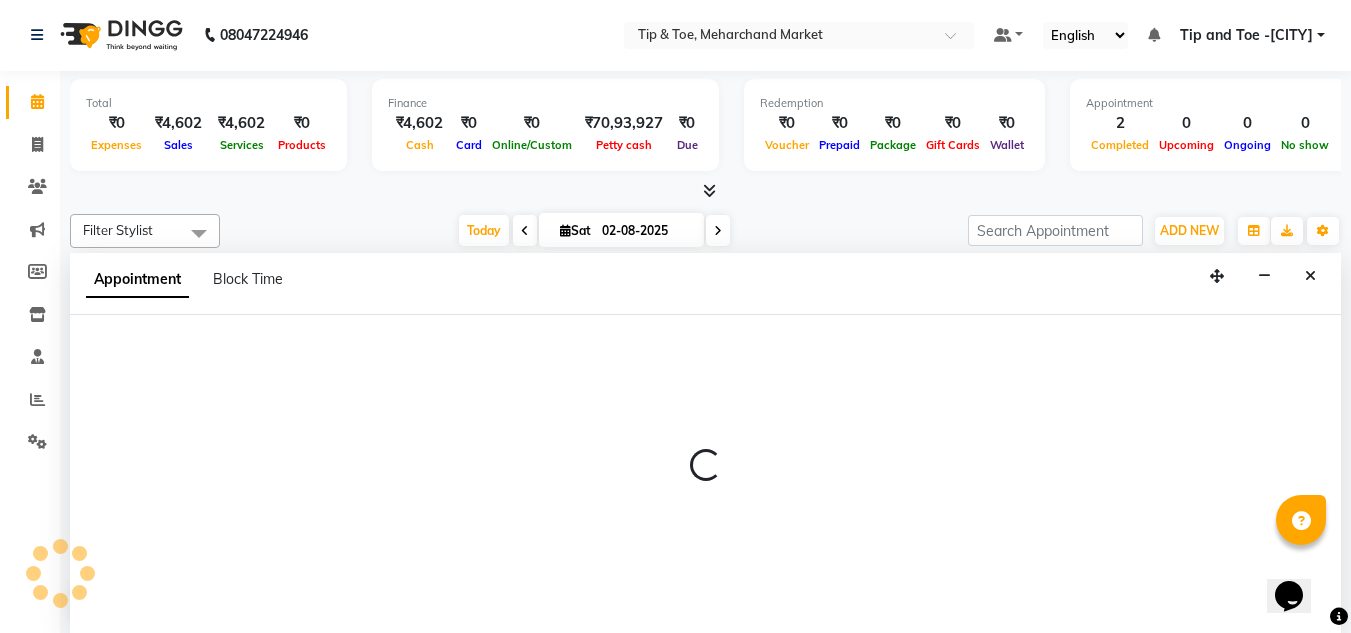 select on "41987" 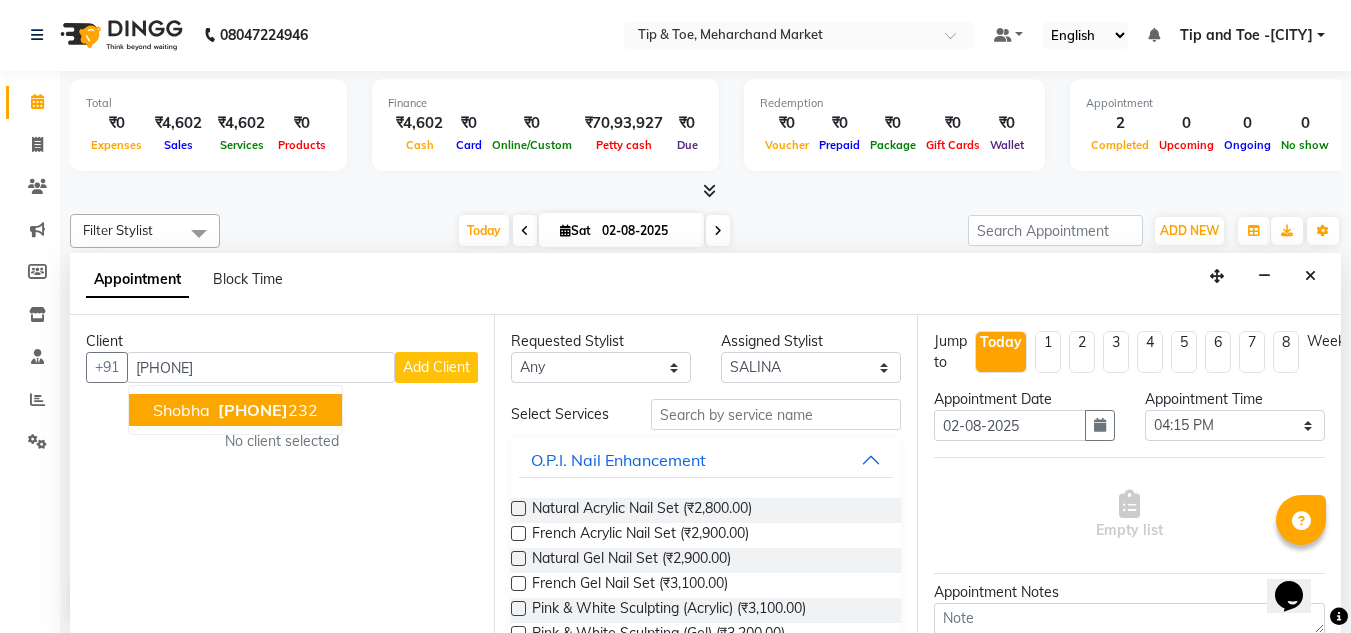 click on "Shobha" at bounding box center [181, 410] 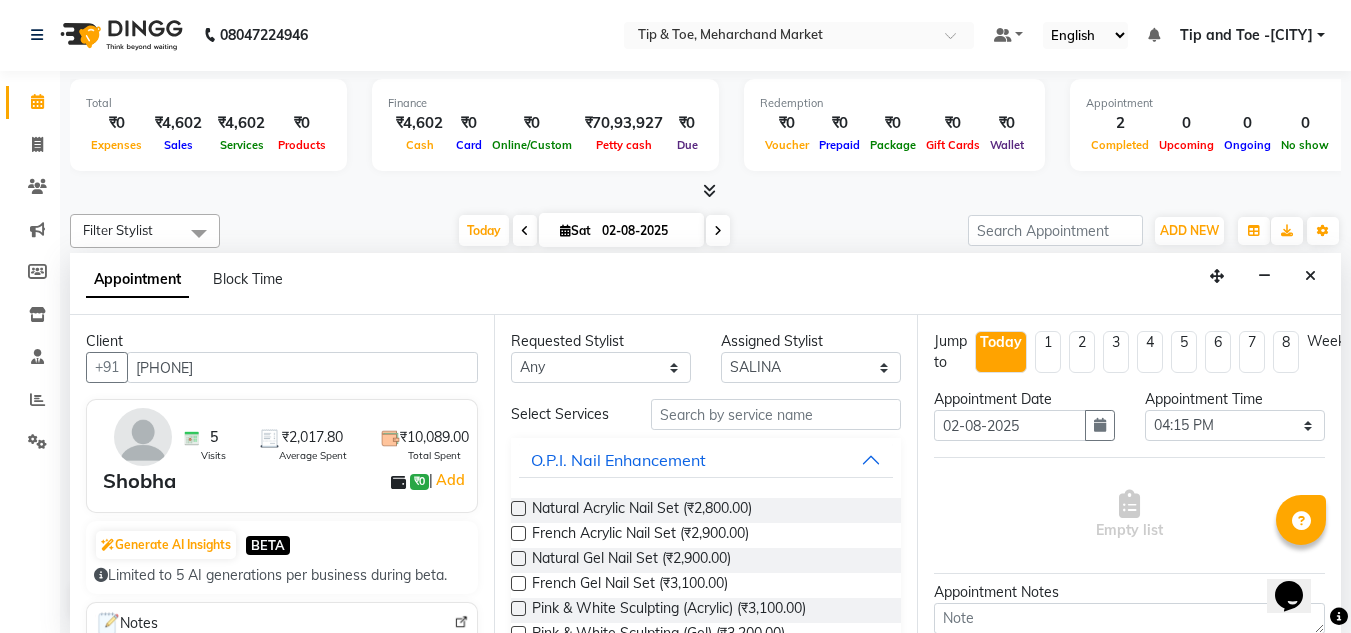 type on "[PHONE]" 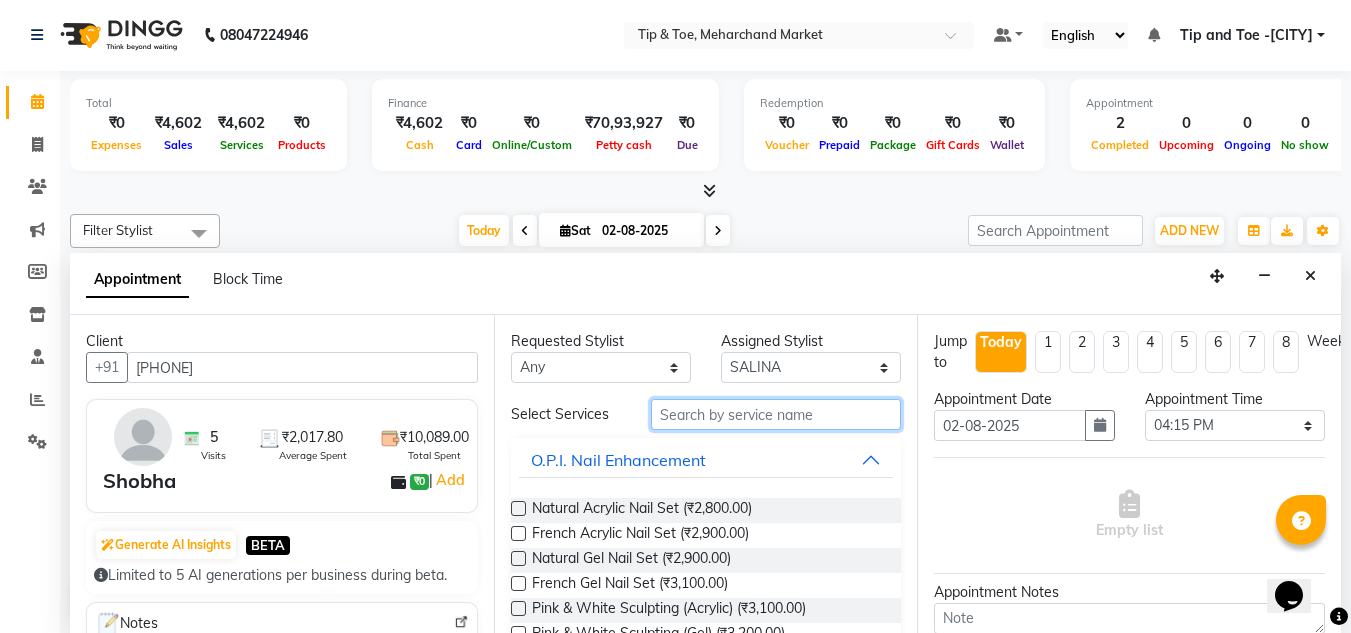 click at bounding box center [776, 414] 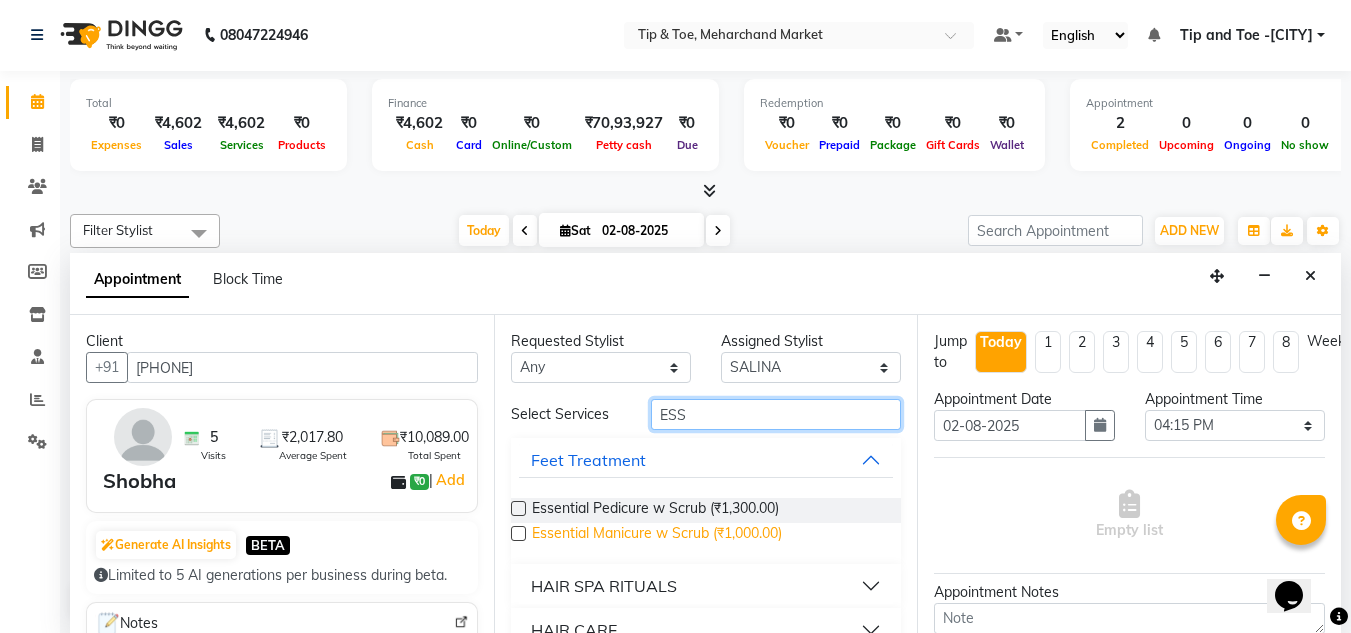 type on "ESS" 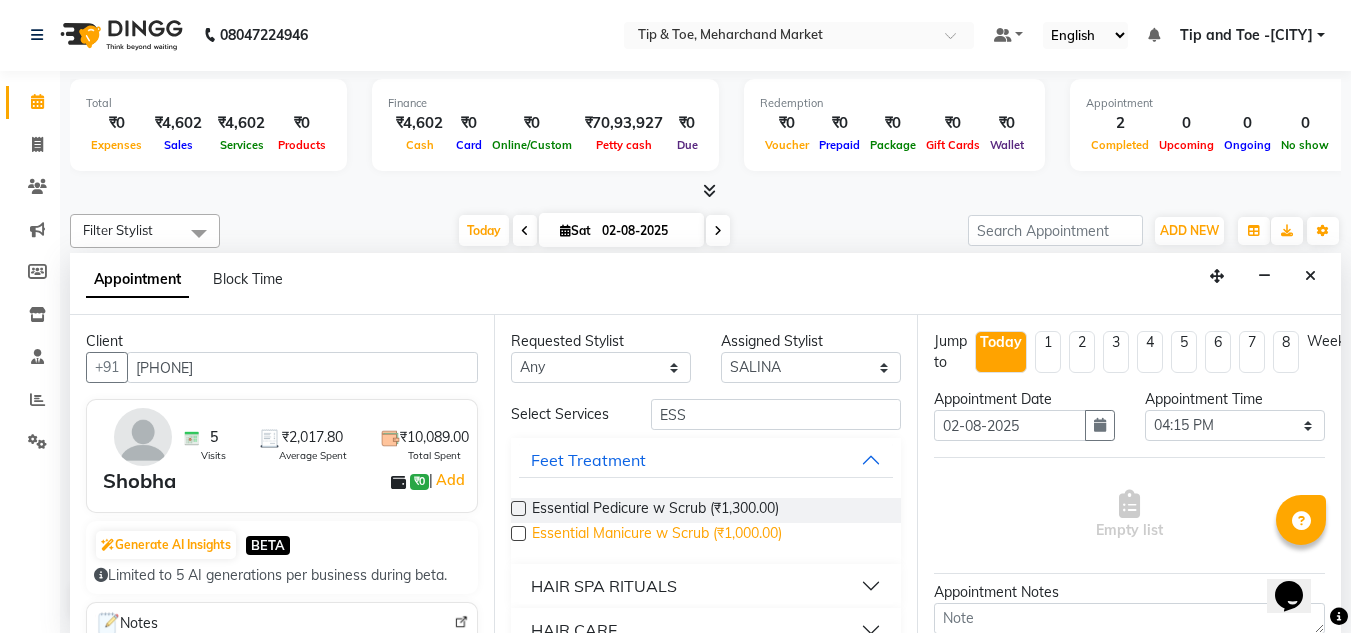 click on "Essential Manicure w Scrub (₹1,000.00)" at bounding box center [657, 535] 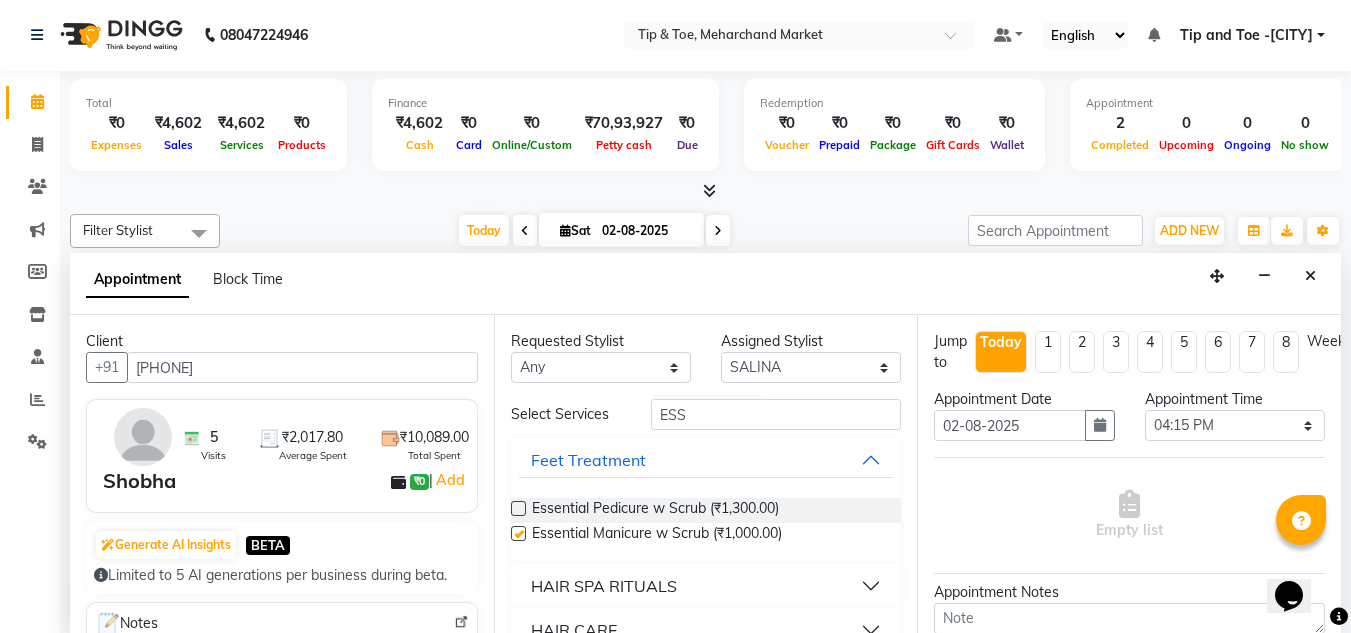checkbox on "false" 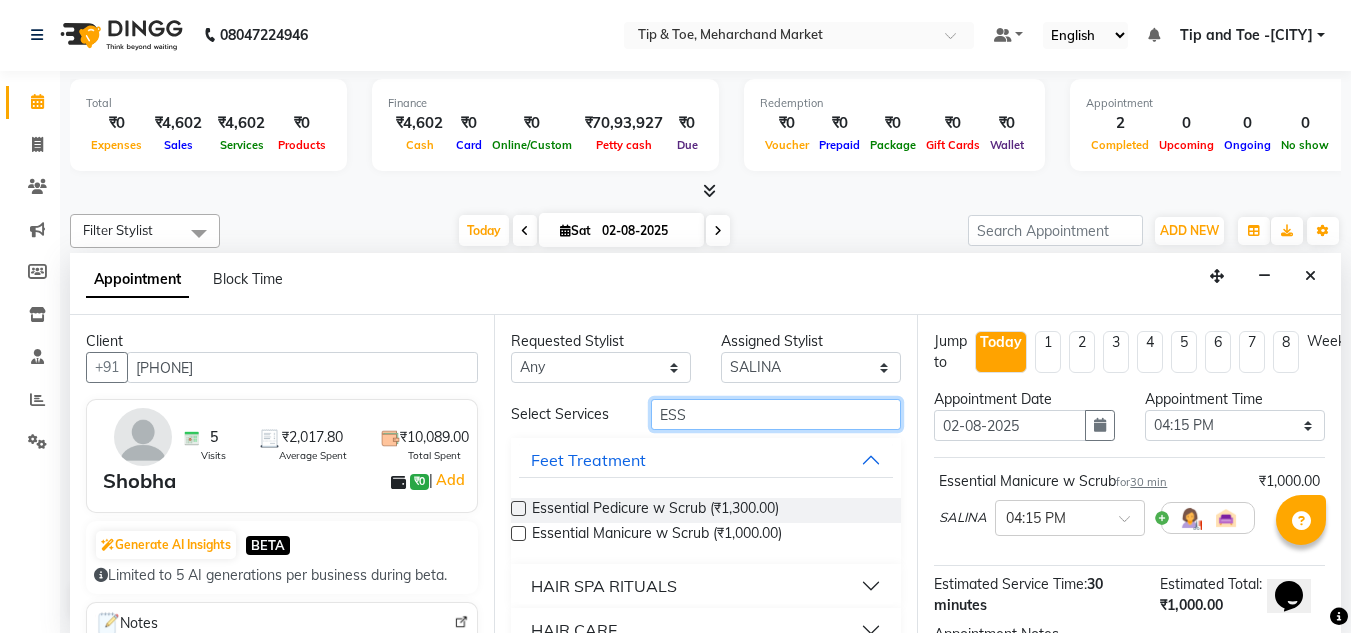 click on "ESS" at bounding box center (776, 414) 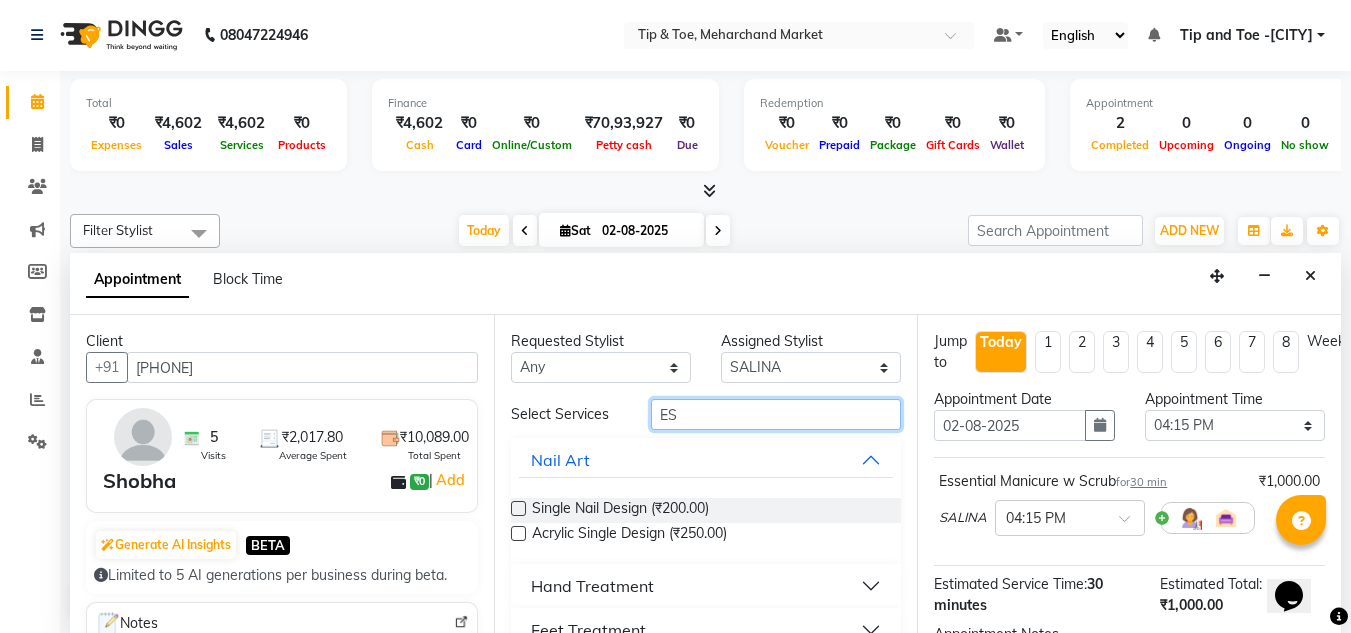 type on "E" 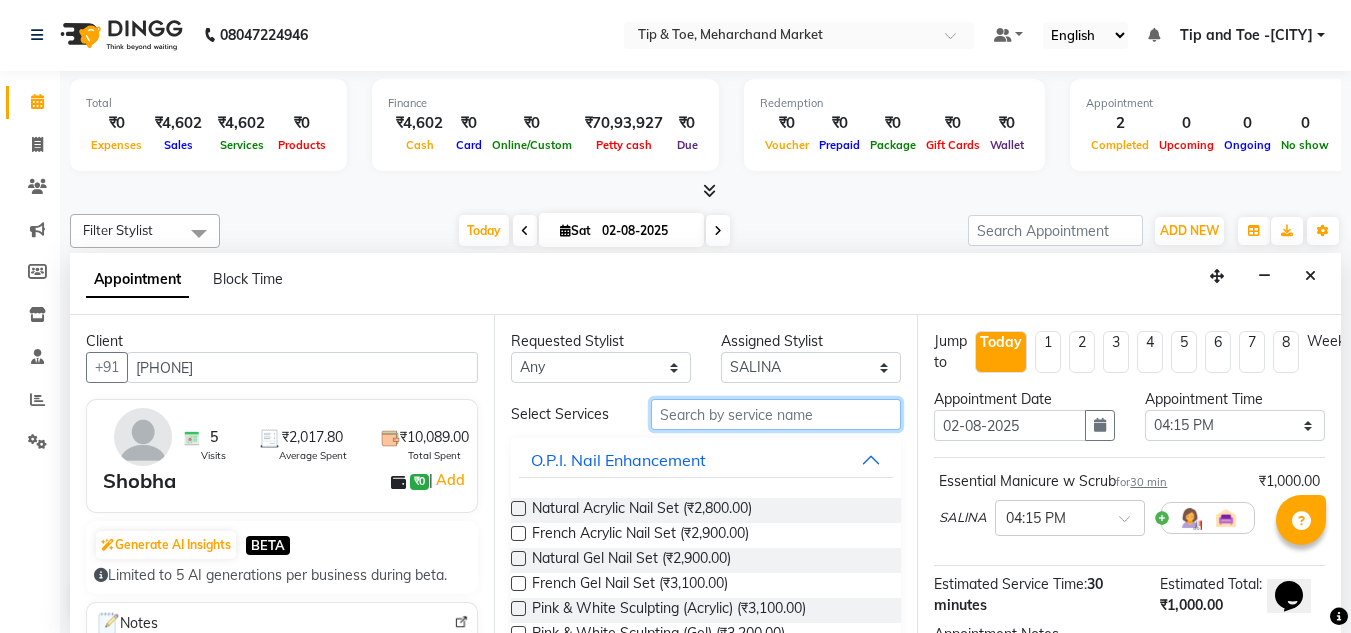 type 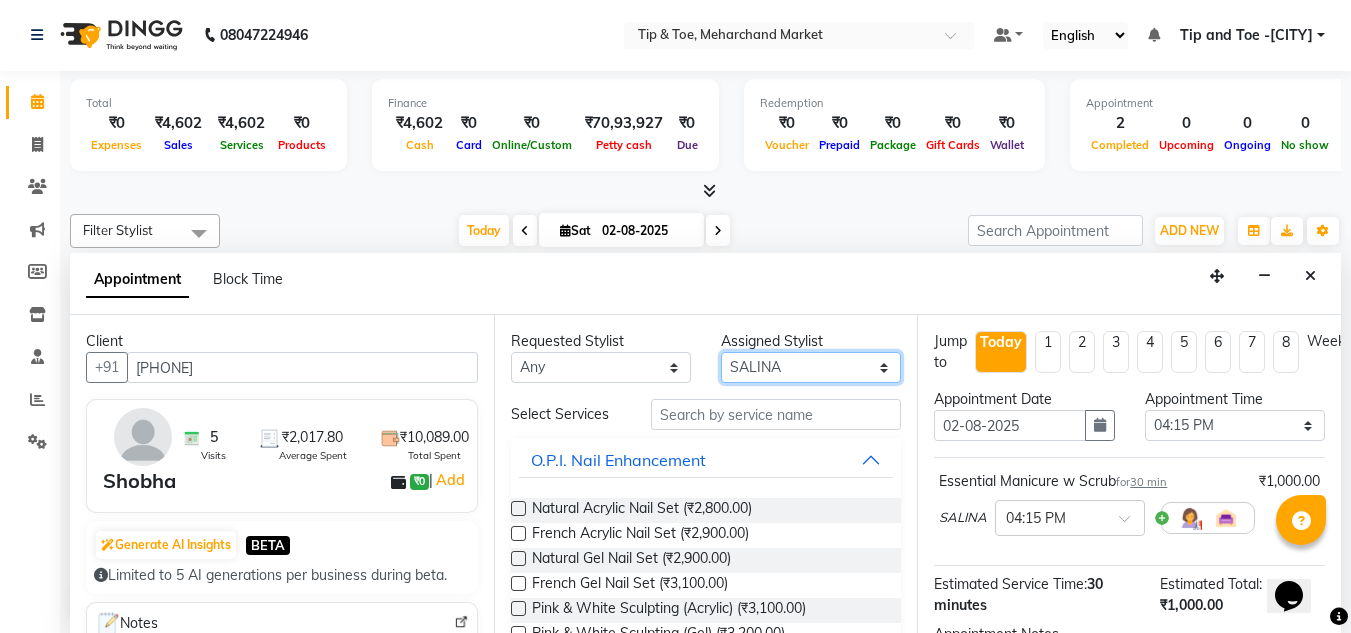 click on "Select [PERSON] [PERSON] [PERSON] [PERSON] [PERSON] [PERSON] [PERSON] [PERSON]" at bounding box center [811, 367] 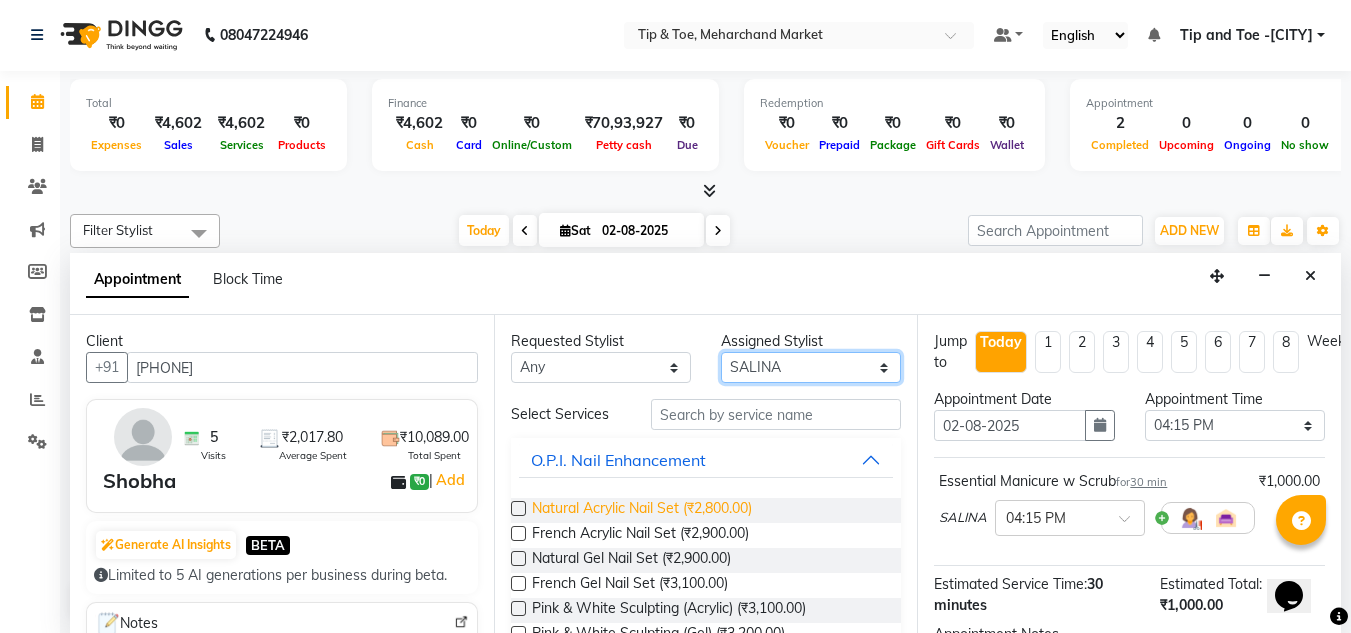 select on "75418" 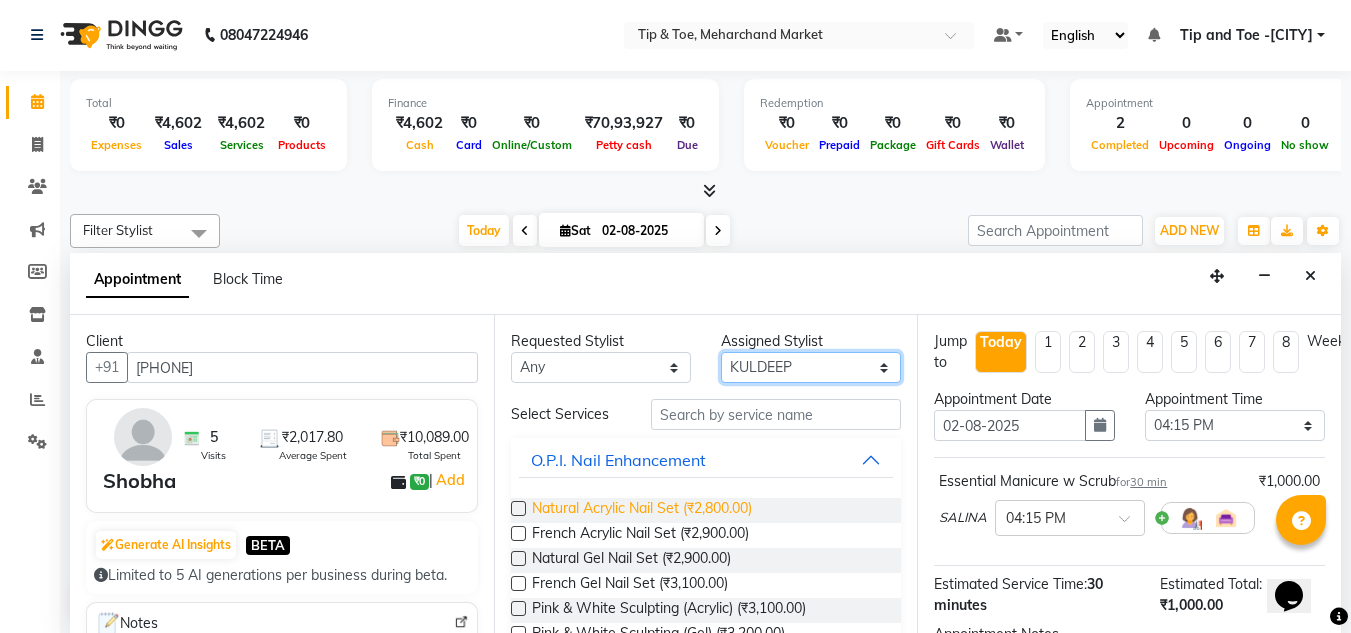 click on "Select [PERSON] [PERSON] [PERSON] [PERSON] [PERSON] [PERSON] [PERSON] [PERSON]" at bounding box center [811, 367] 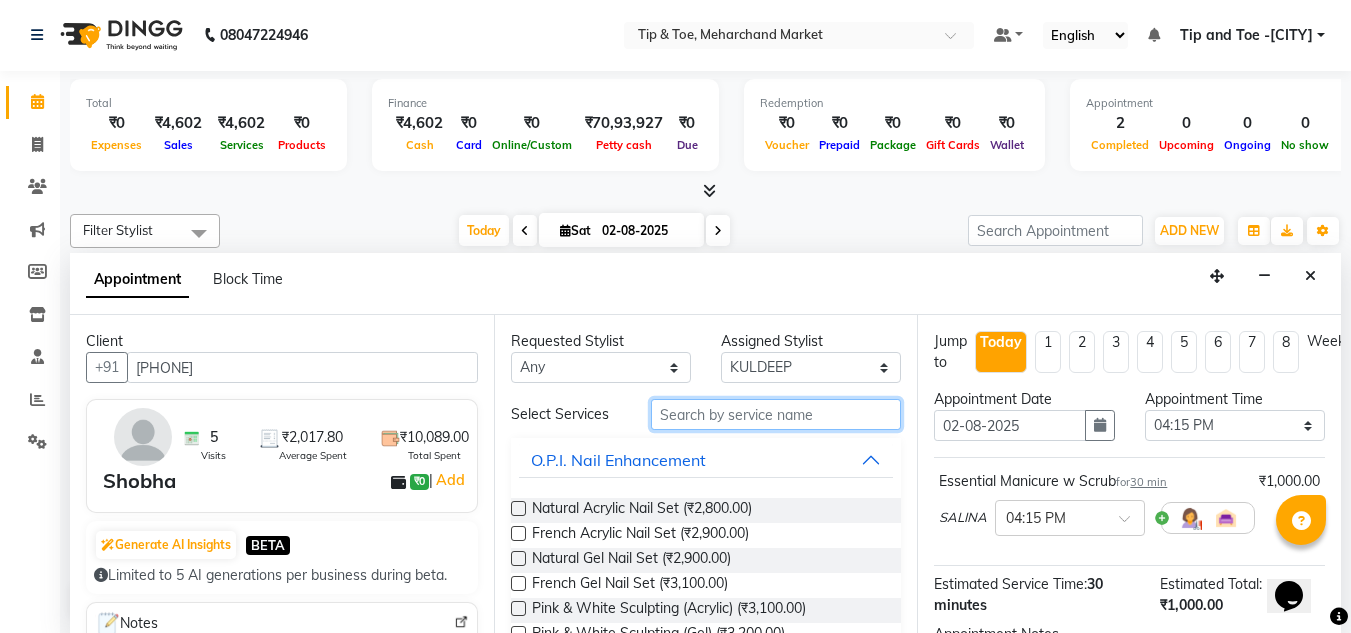 click at bounding box center [776, 414] 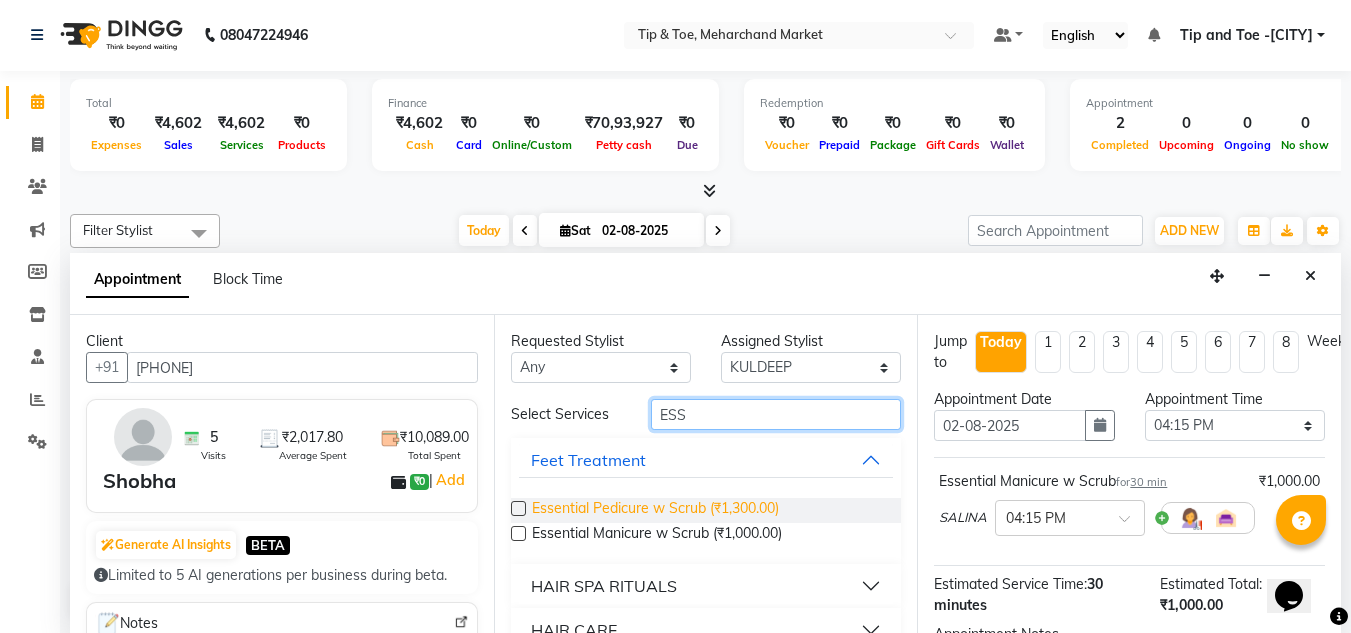 type on "ESS" 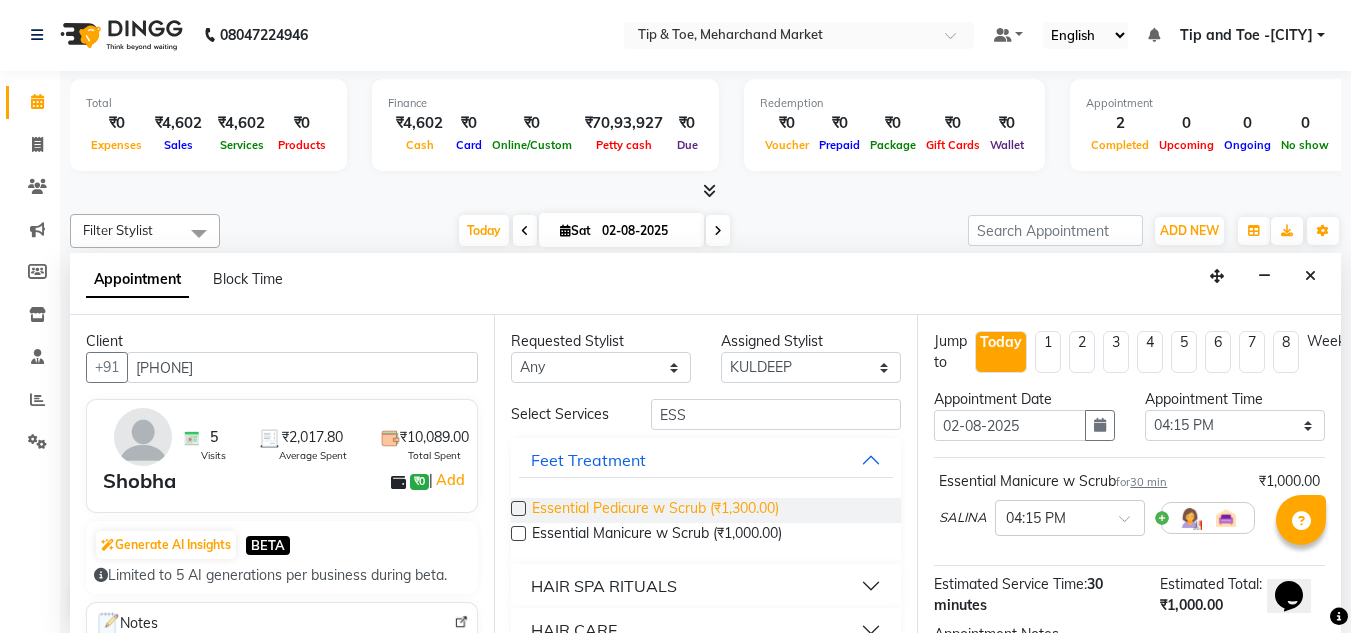 click on "Essential Pedicure w Scrub (₹1,300.00)" at bounding box center (655, 510) 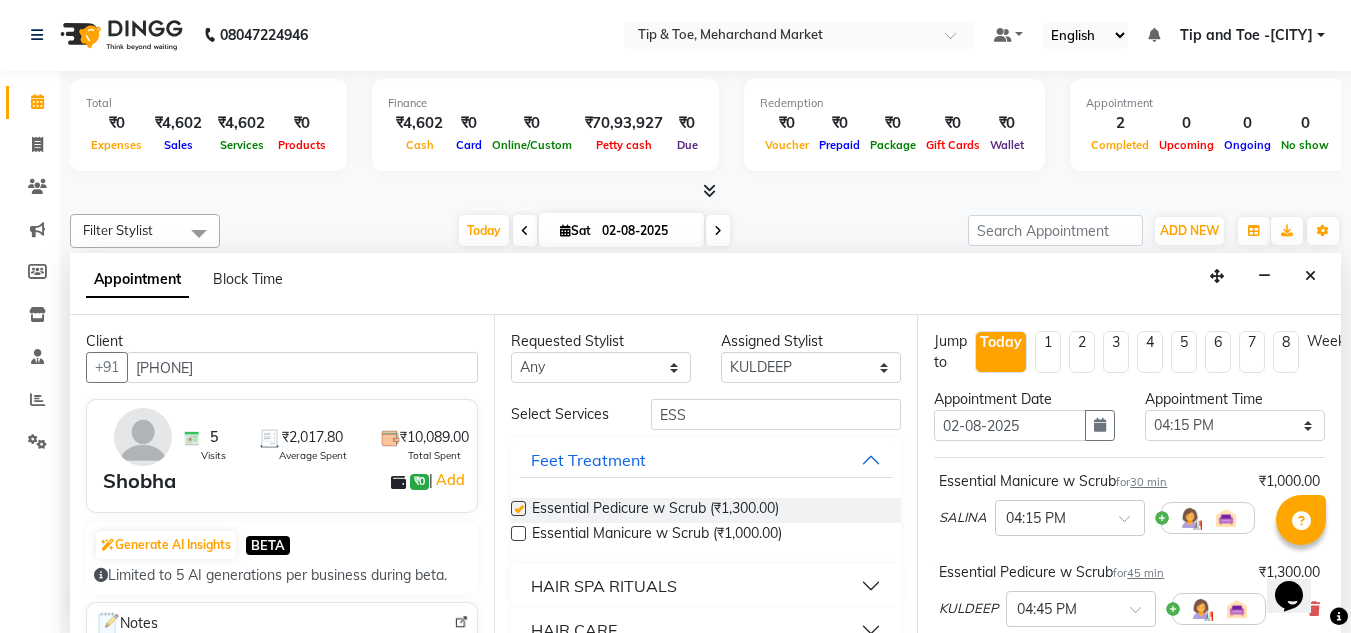 checkbox on "false" 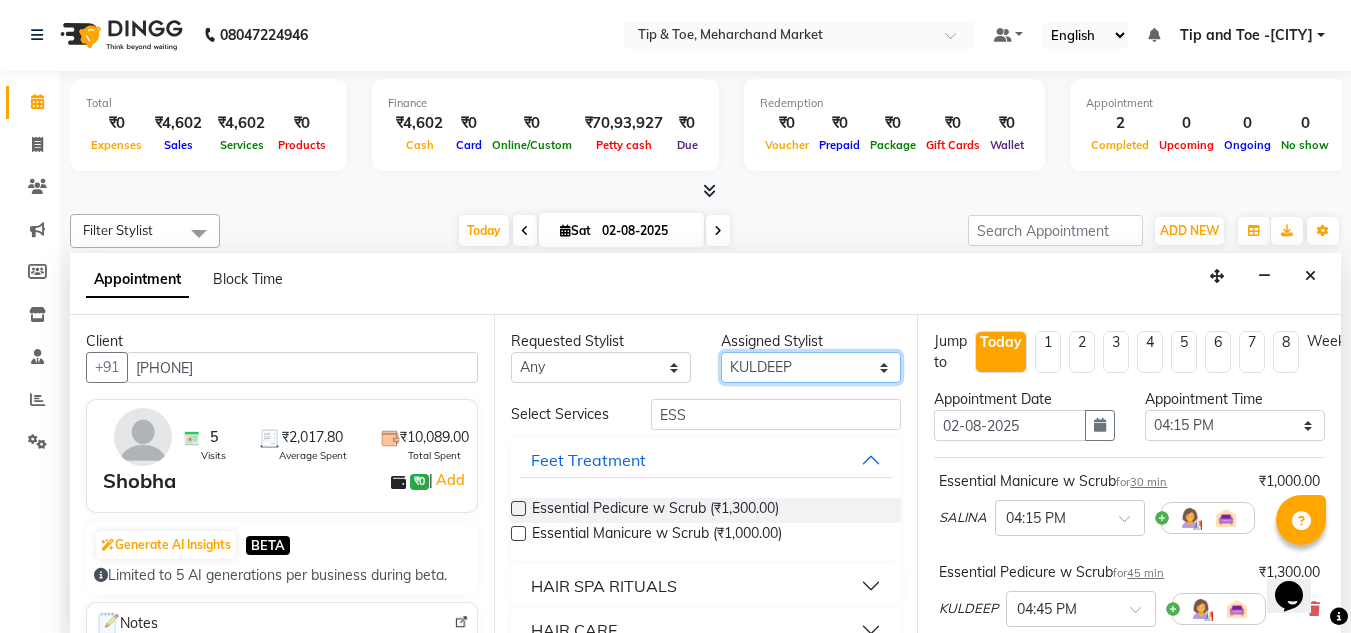 click on "Select [PERSON] [PERSON] [PERSON] [PERSON] [PERSON] [PERSON] [PERSON] [PERSON]" at bounding box center [811, 367] 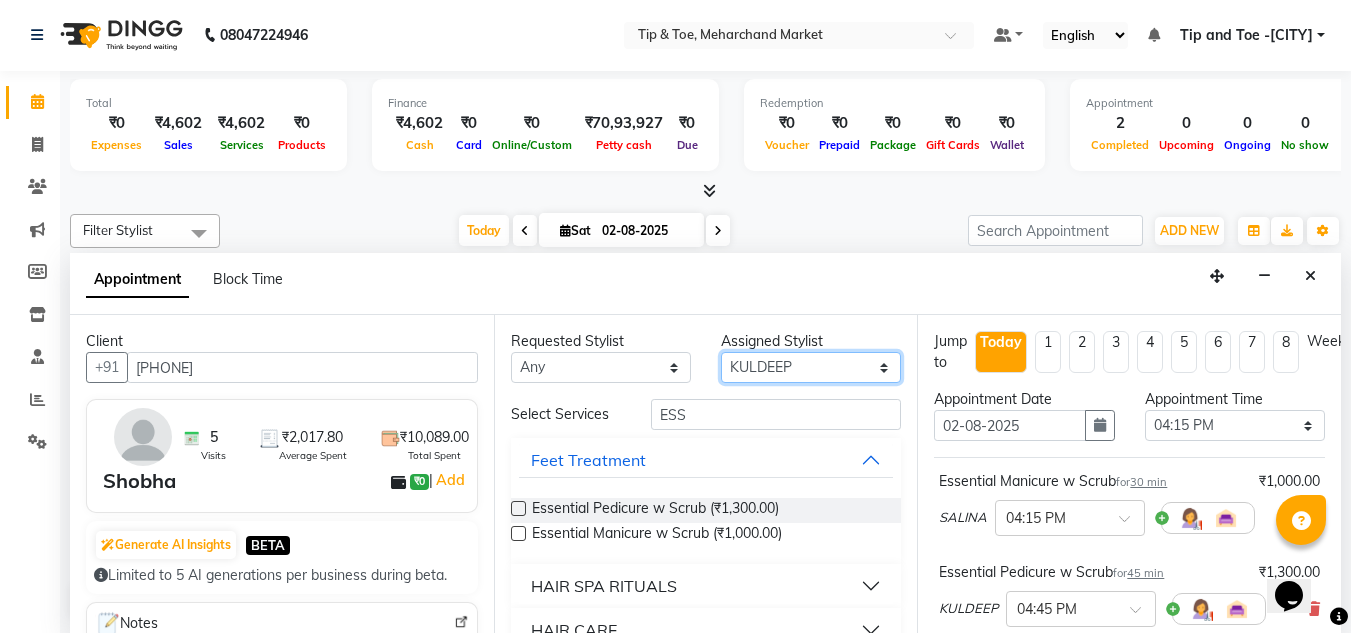 select on "41964" 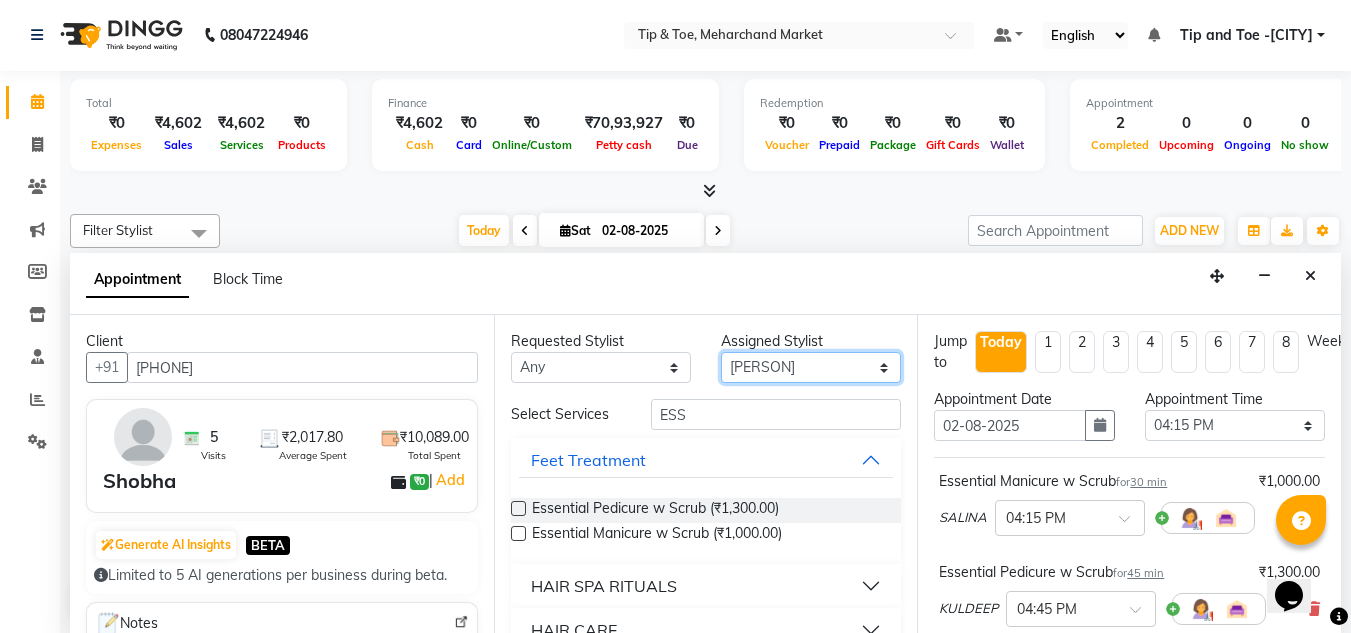 click on "Select [PERSON] [PERSON] [PERSON] [PERSON] [PERSON] [PERSON] [PERSON] [PERSON]" at bounding box center [811, 367] 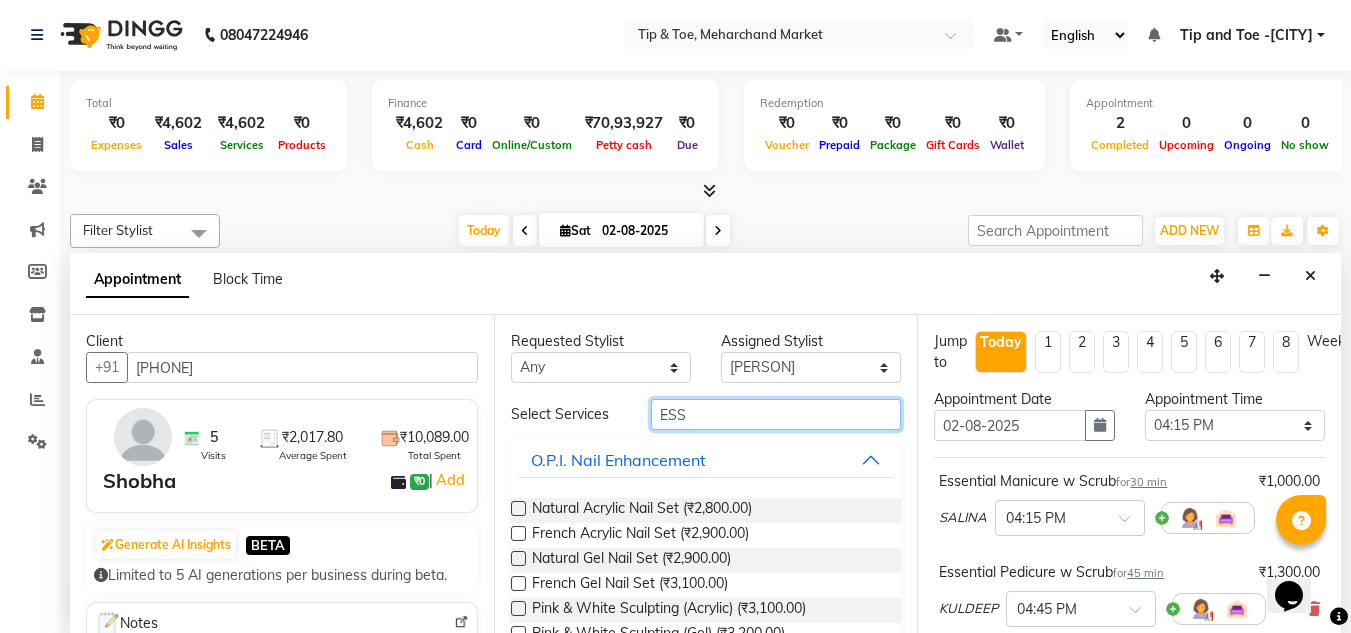 click on "ESS" at bounding box center (776, 414) 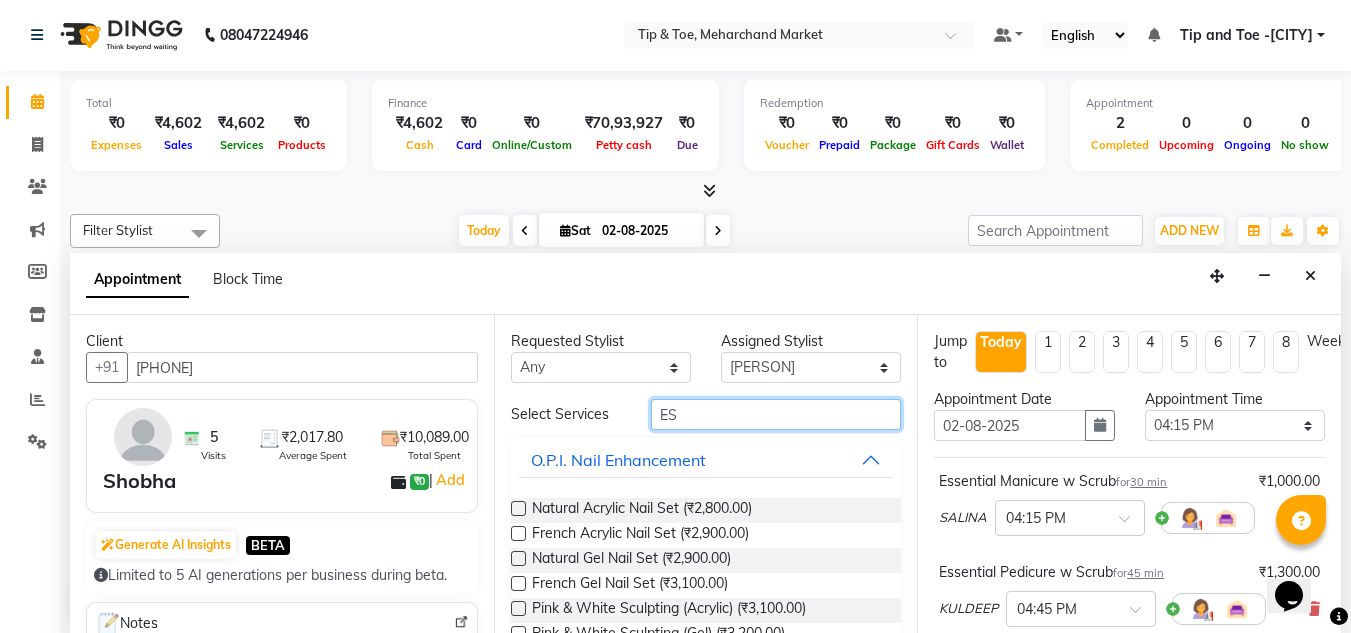 type on "E" 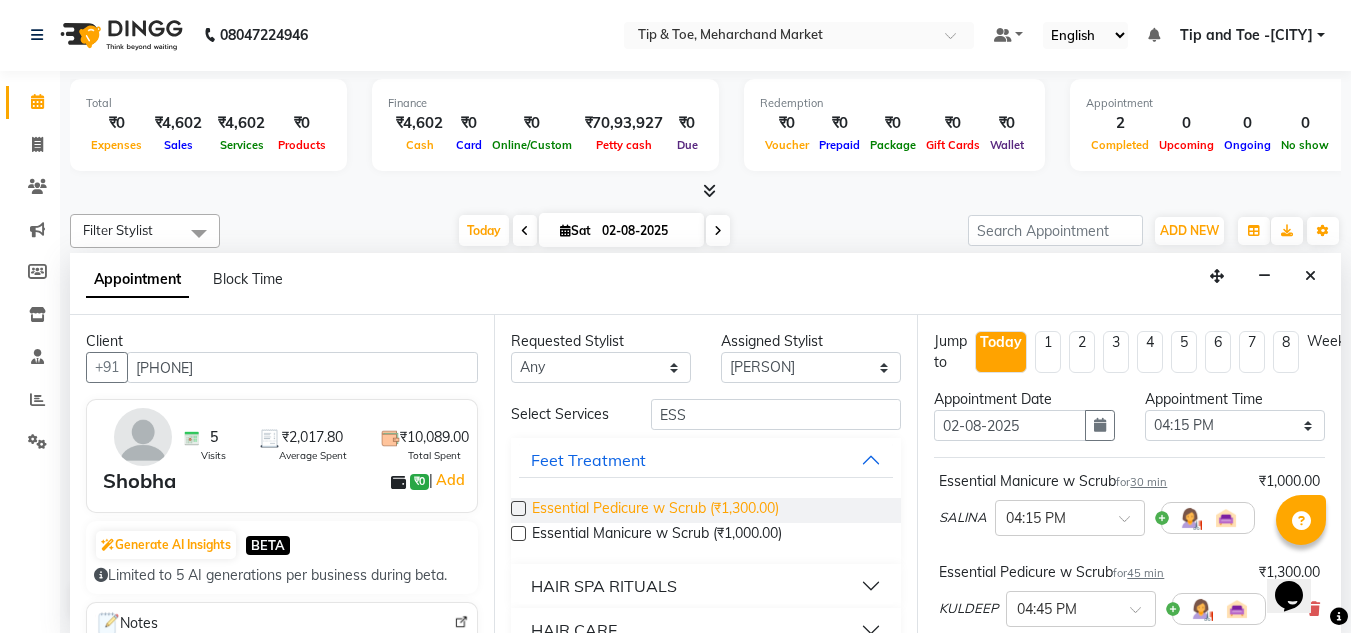 click on "Essential Pedicure w Scrub (₹1,300.00)" at bounding box center [655, 510] 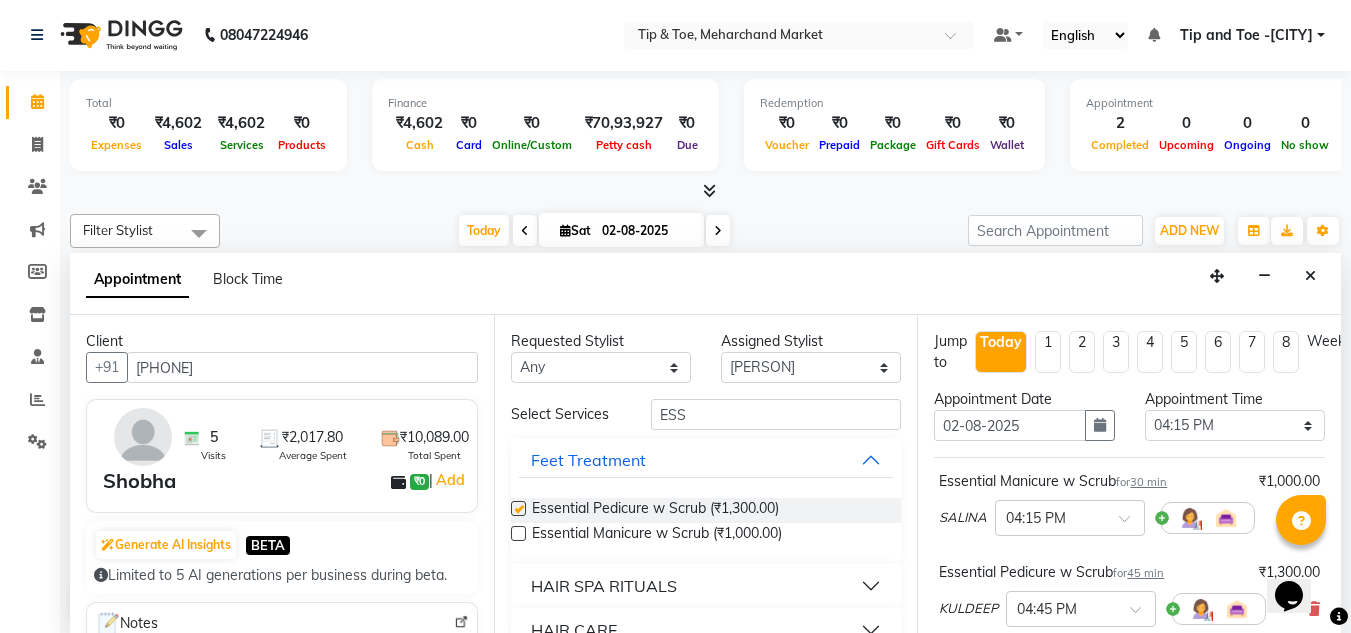 checkbox on "false" 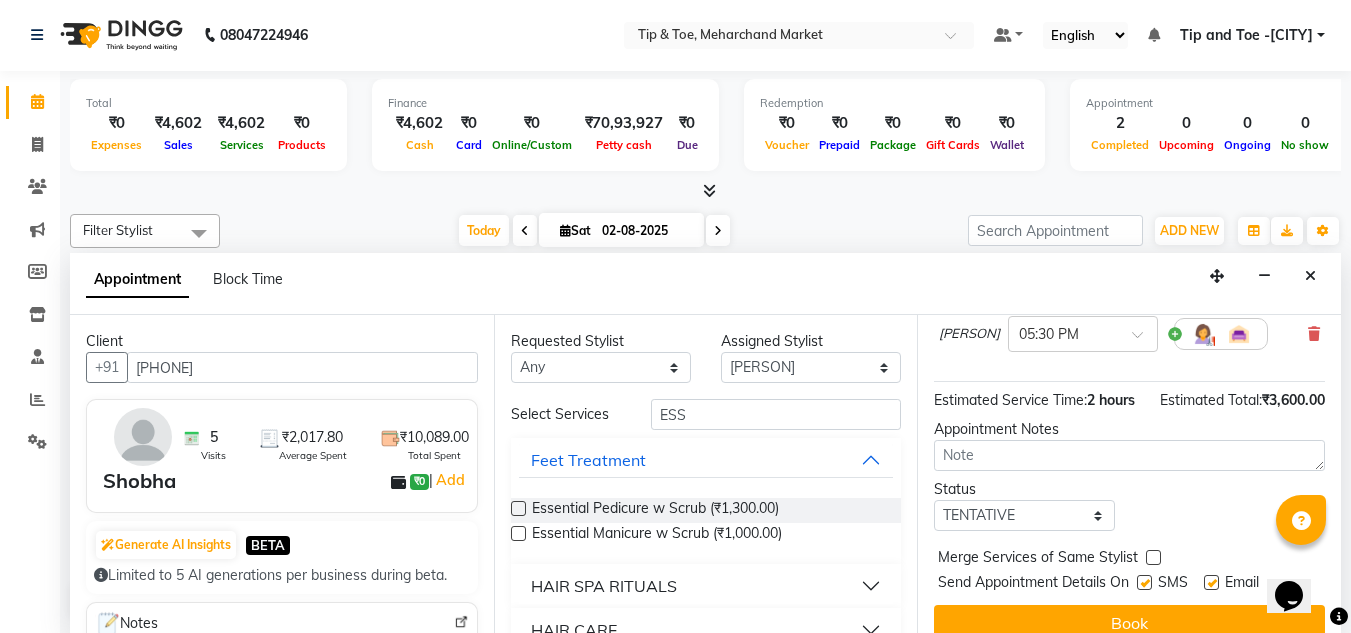 scroll, scrollTop: 426, scrollLeft: 0, axis: vertical 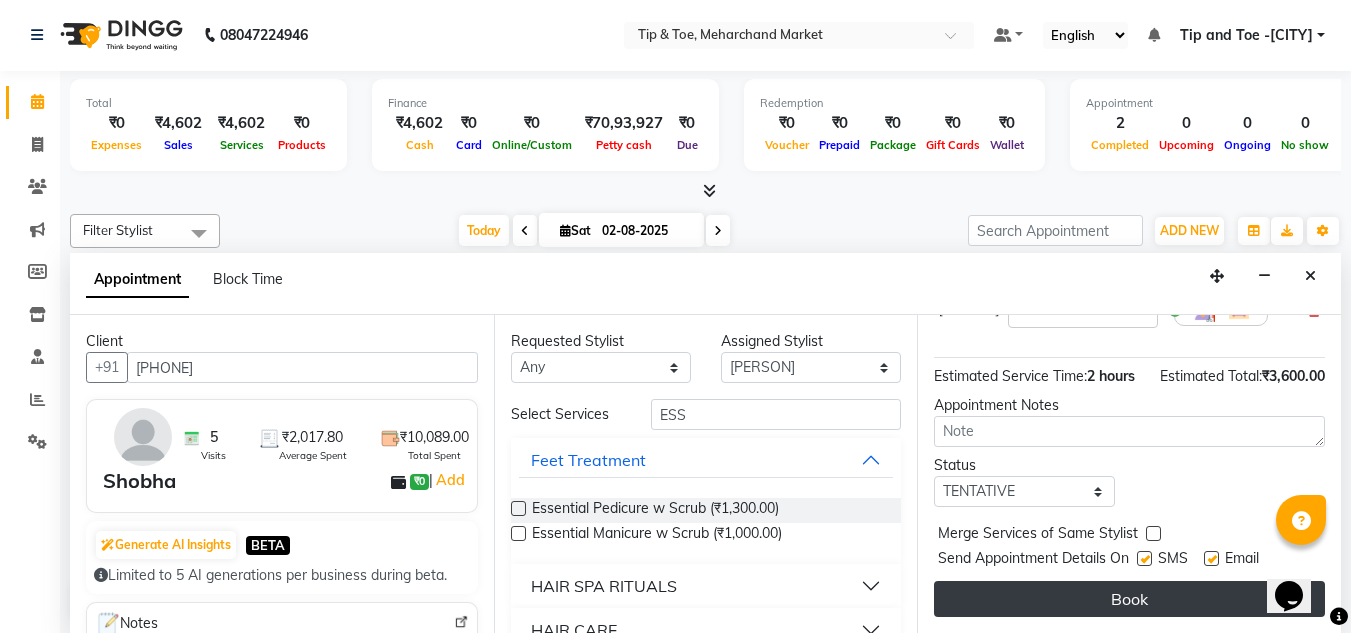 click on "Book" at bounding box center (1129, 599) 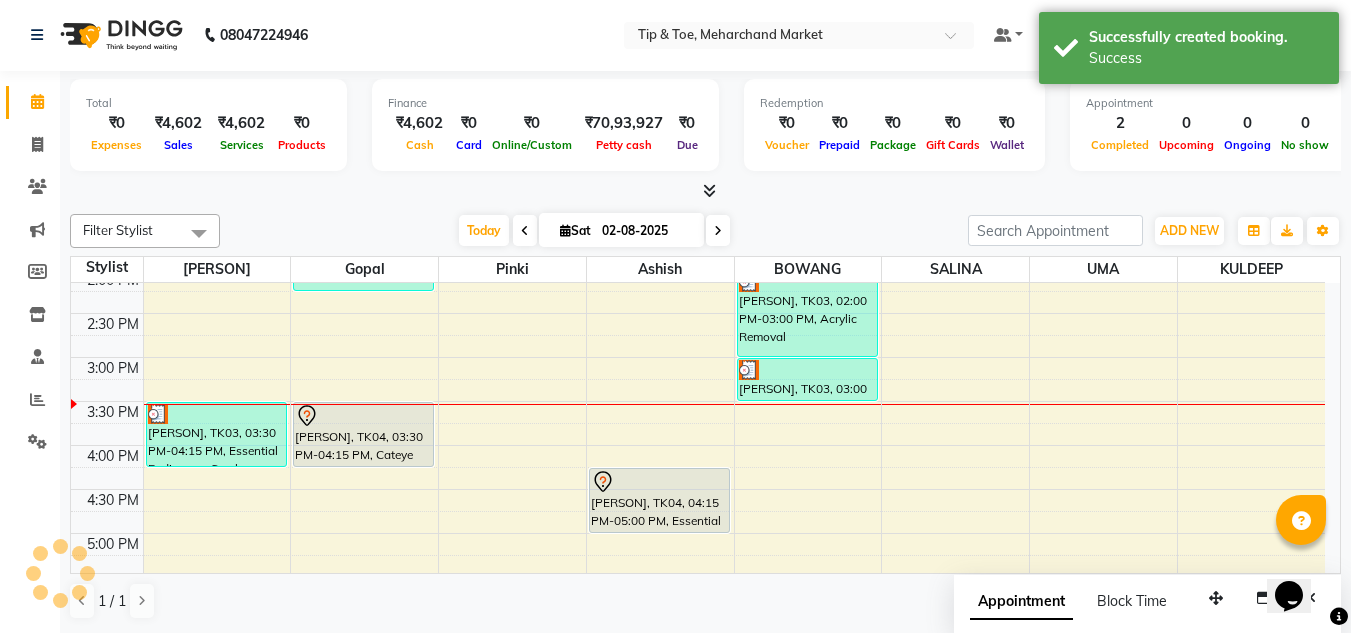scroll, scrollTop: 0, scrollLeft: 0, axis: both 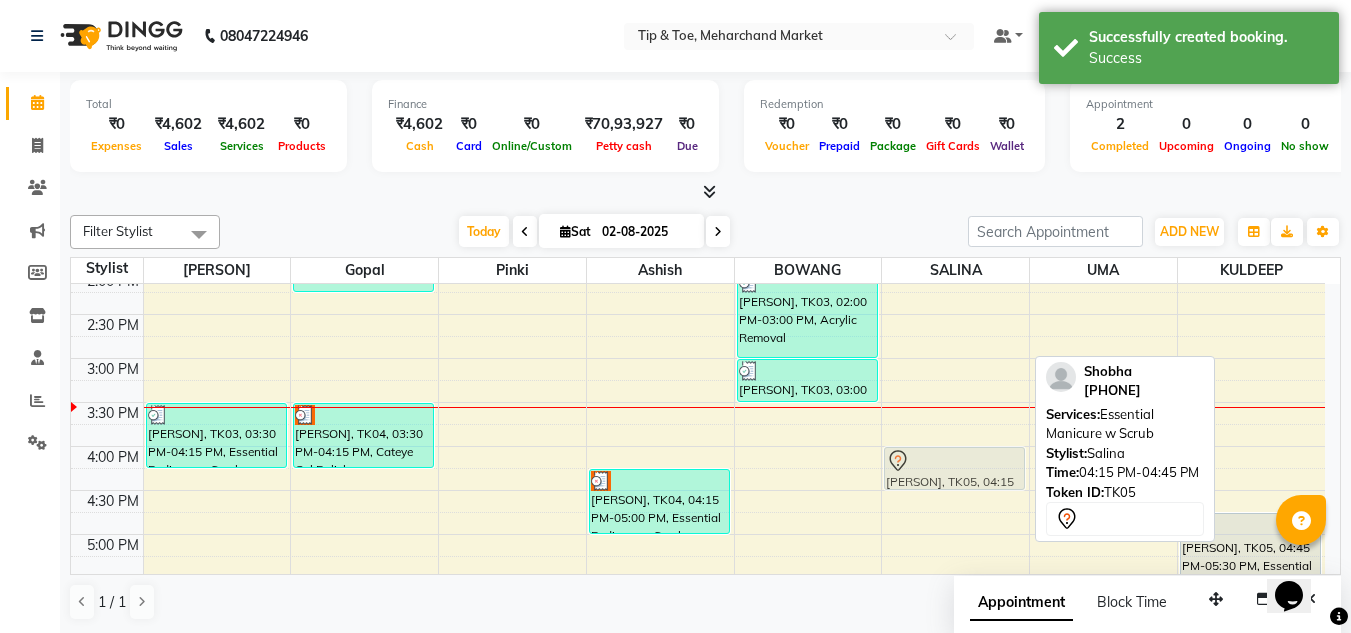 drag, startPoint x: 947, startPoint y: 486, endPoint x: 955, endPoint y: 460, distance: 27.202942 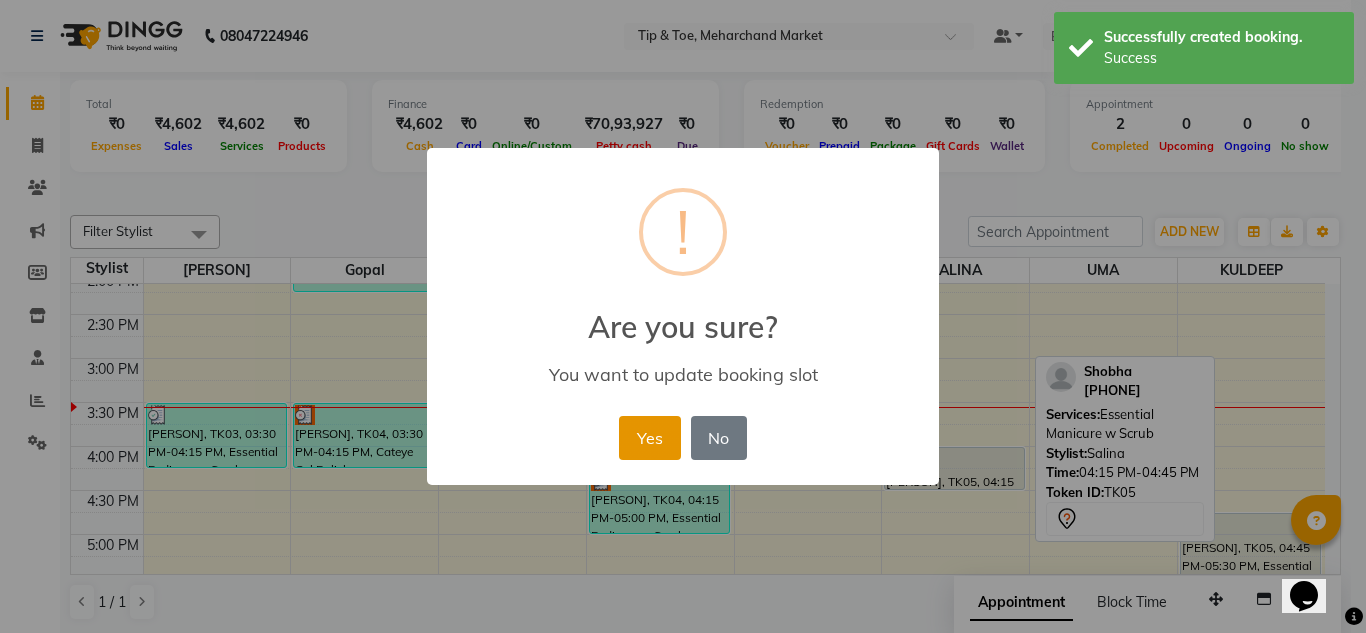 click on "Yes" at bounding box center [649, 438] 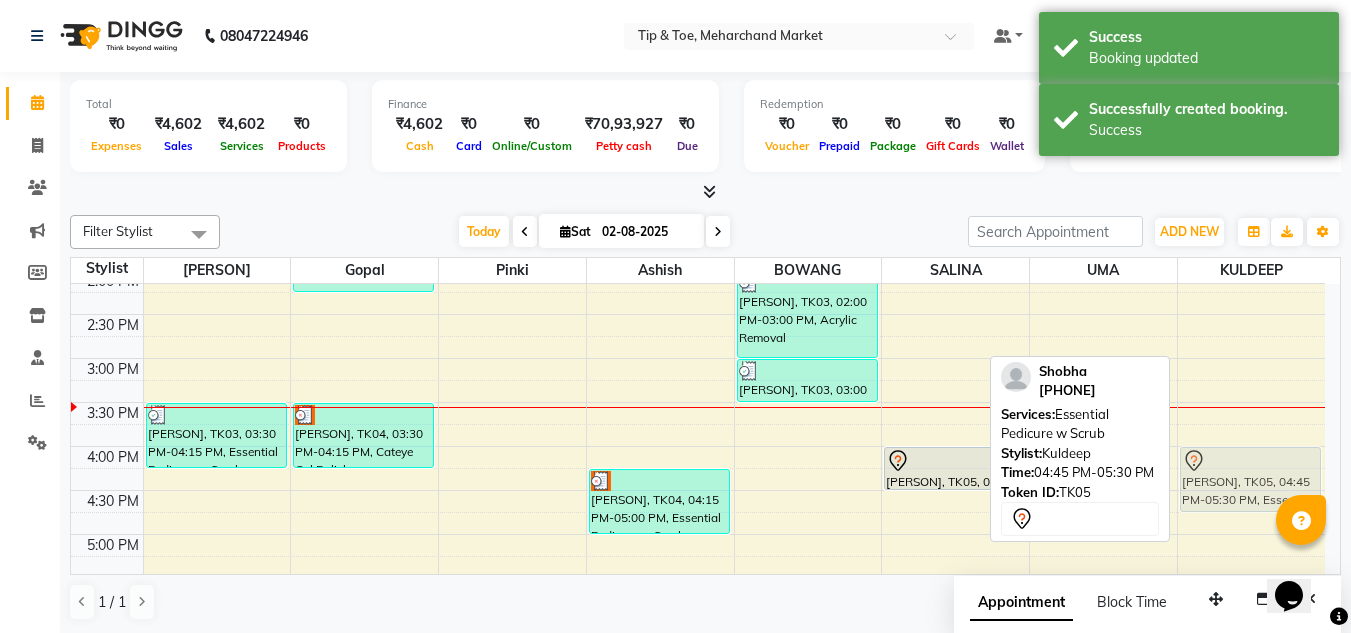 drag, startPoint x: 1227, startPoint y: 537, endPoint x: 1235, endPoint y: 475, distance: 62.514 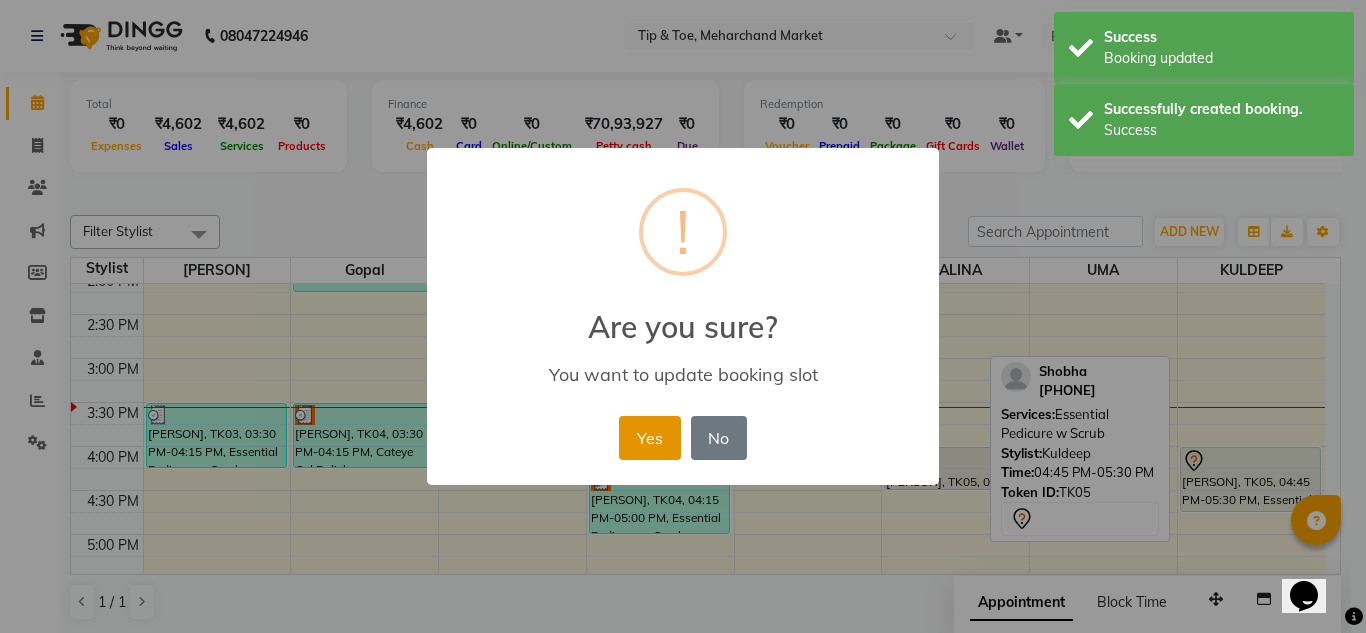 click on "Yes" at bounding box center [649, 438] 